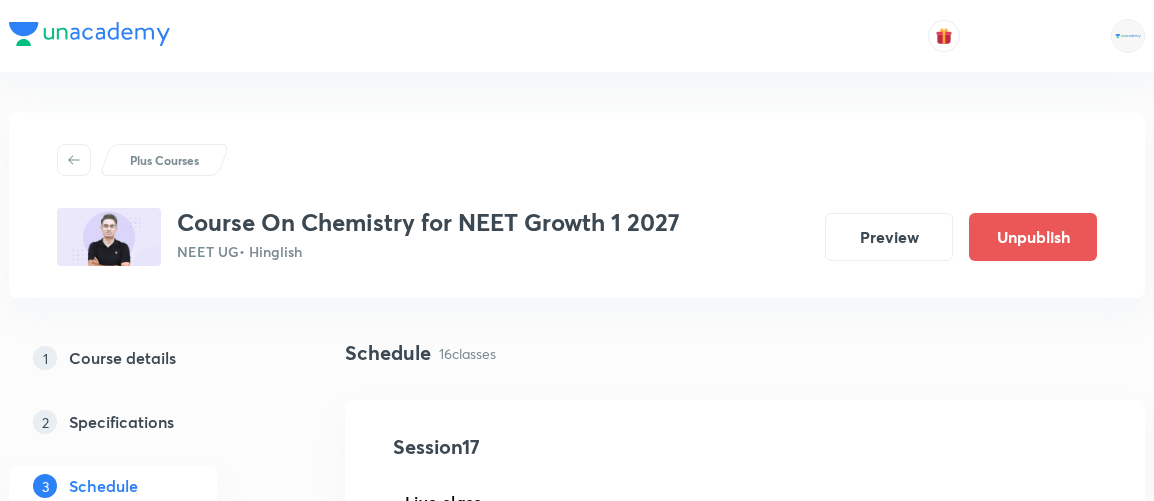 scroll, scrollTop: 2673, scrollLeft: 0, axis: vertical 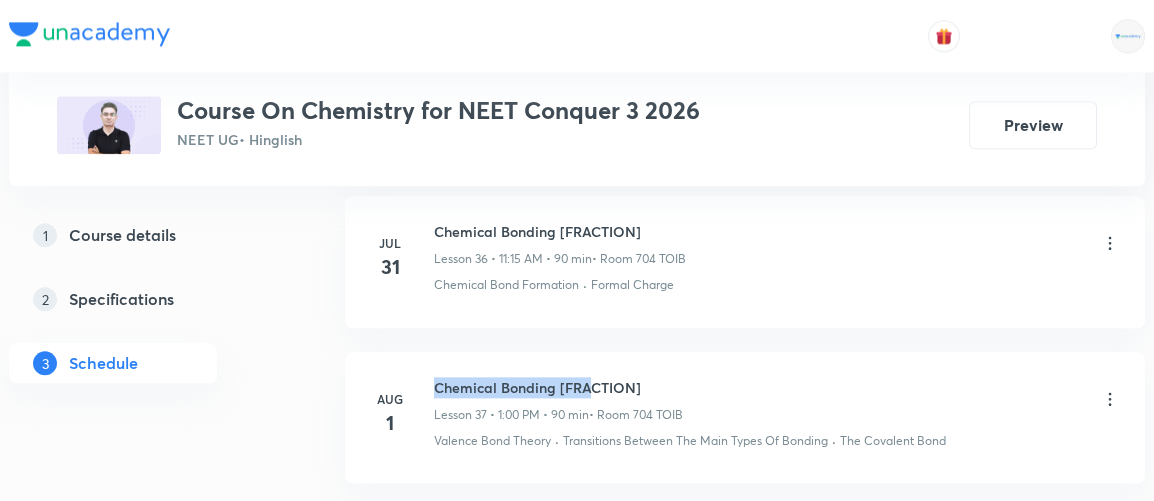 drag, startPoint x: 437, startPoint y: 351, endPoint x: 592, endPoint y: 357, distance: 155.11609 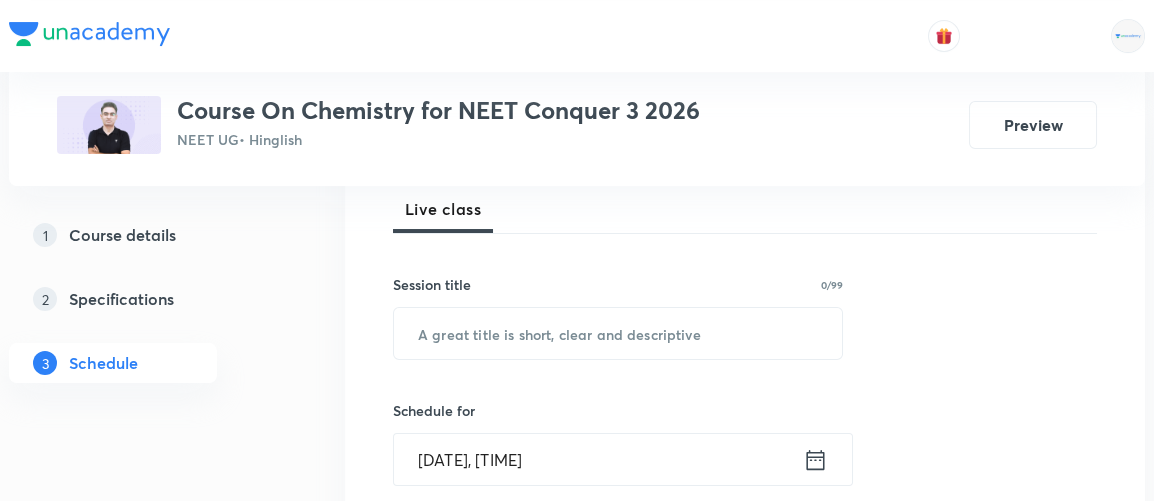 scroll, scrollTop: 97, scrollLeft: 0, axis: vertical 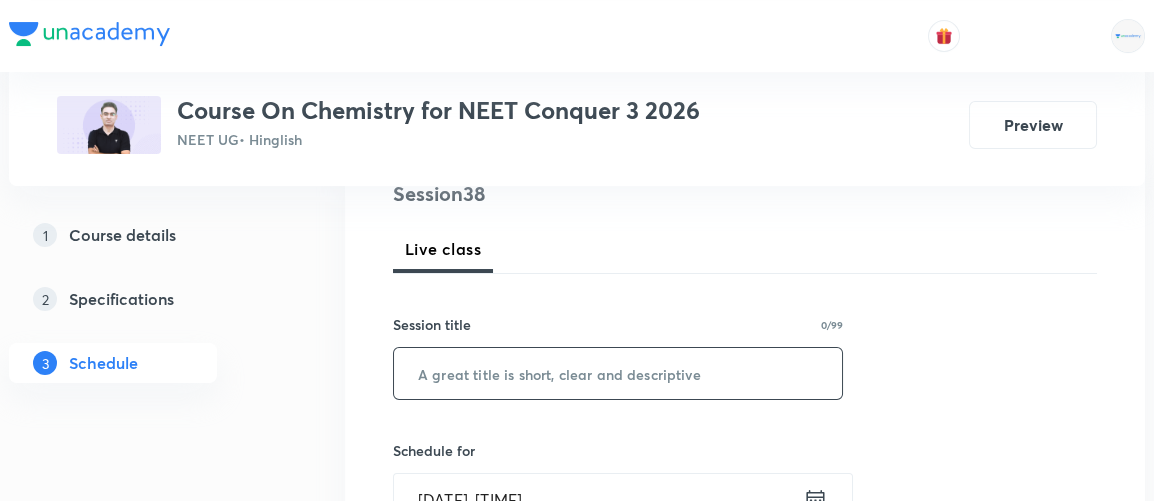 click at bounding box center [618, 373] 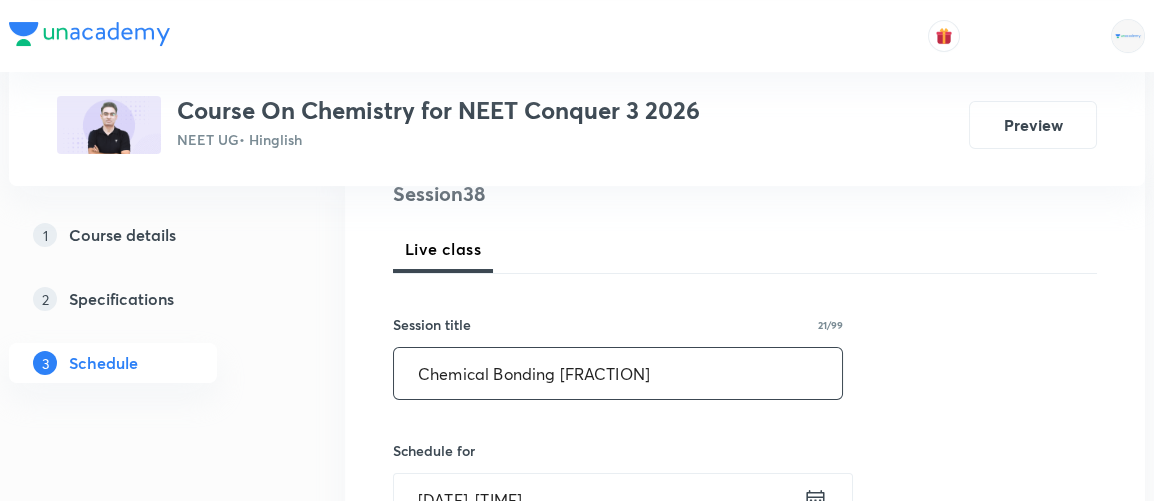click on "Chemical Bonding 2/16" at bounding box center [618, 373] 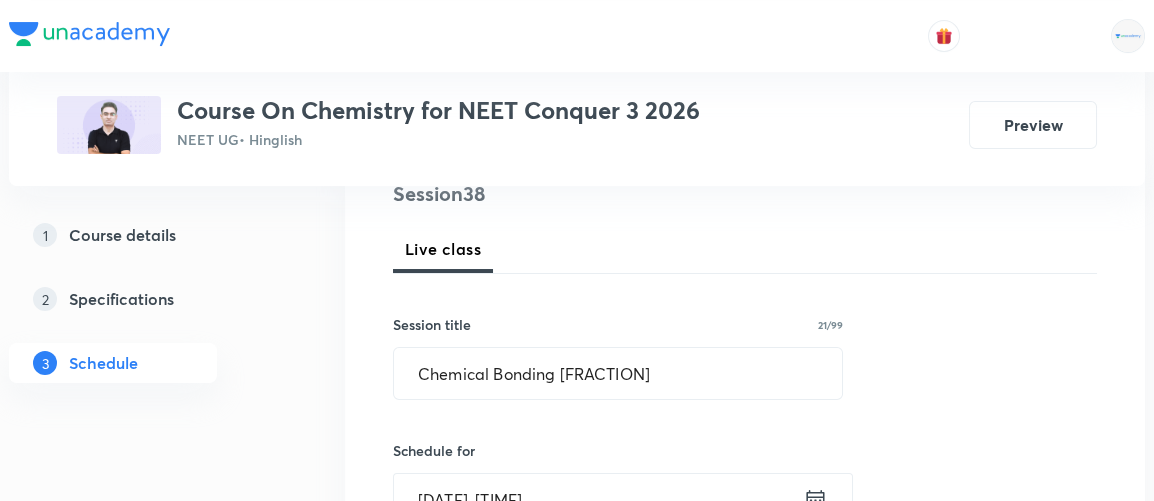 click on "Session  38 Live class Session title 21/99 Chemical Bonding 3/16 ​ Schedule for Aug 2, 2025, 9:51 AM ​ Duration (in minutes) ​   Session type Online Offline Room Select centre room Sub-concepts Select concepts that wil be covered in this session Add Cancel" at bounding box center [745, 648] 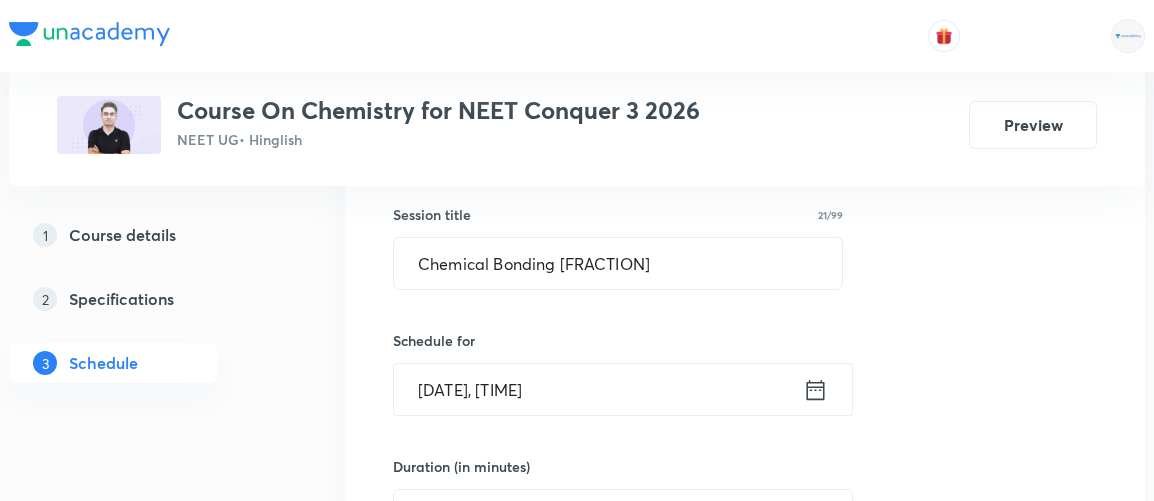 scroll, scrollTop: 368, scrollLeft: 0, axis: vertical 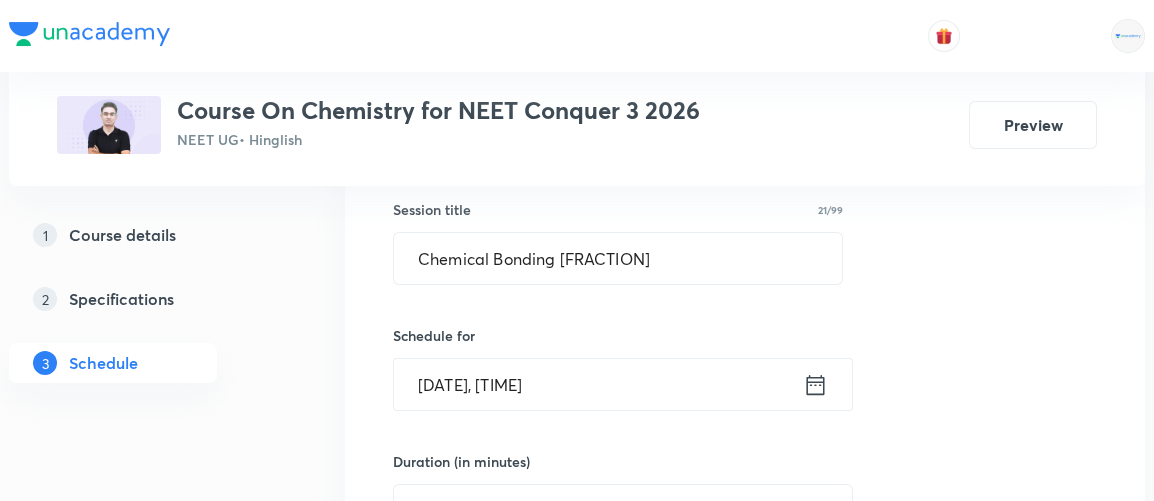 click 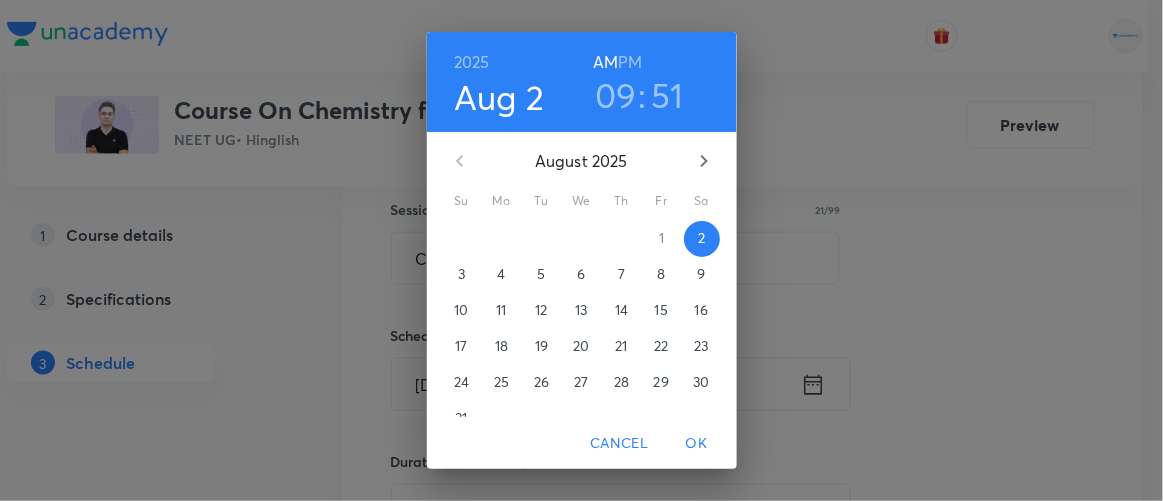 click on "OK" at bounding box center (697, 443) 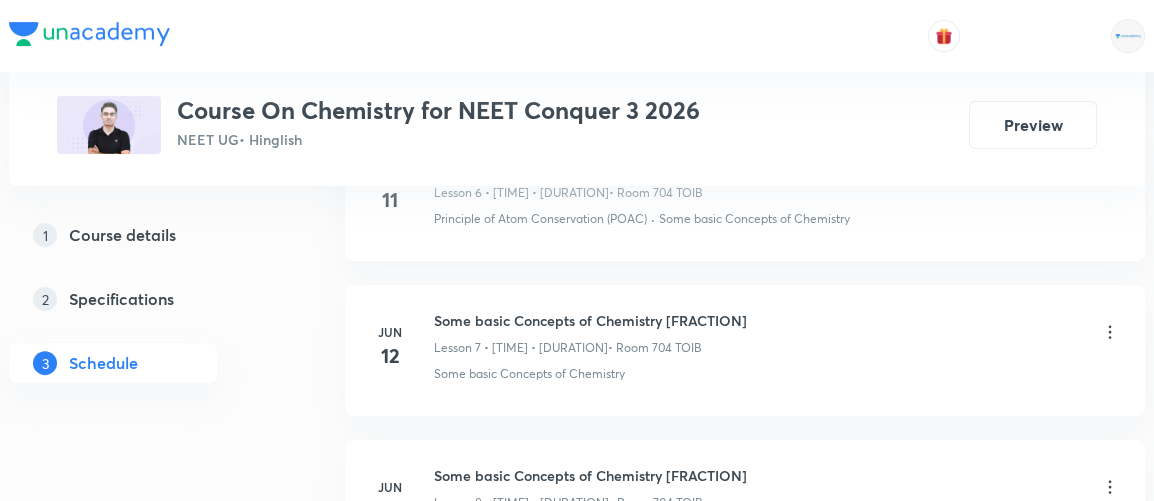 scroll, scrollTop: 2086, scrollLeft: 0, axis: vertical 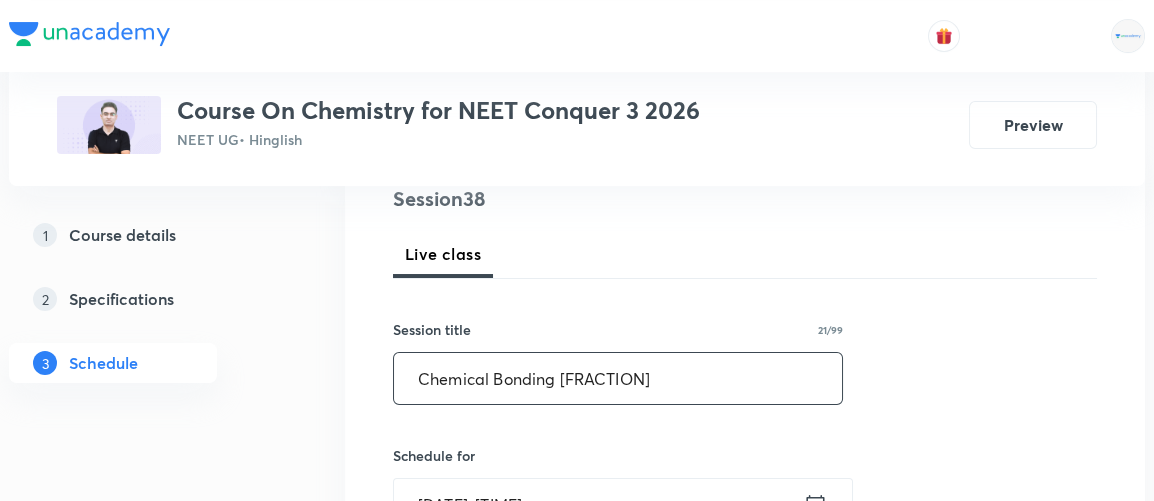 click on "Chemical Bonding 3/16" at bounding box center (618, 378) 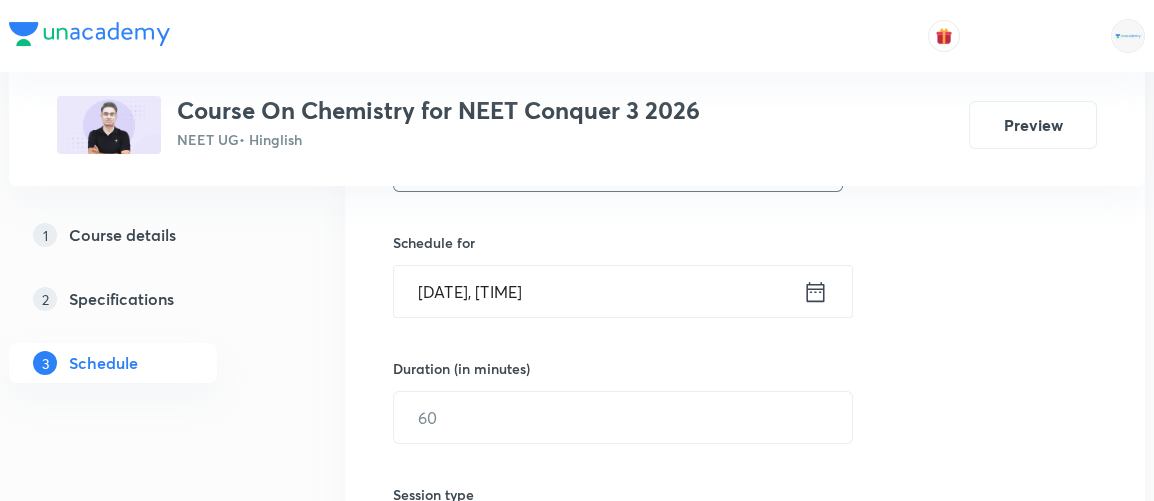 scroll, scrollTop: 463, scrollLeft: 0, axis: vertical 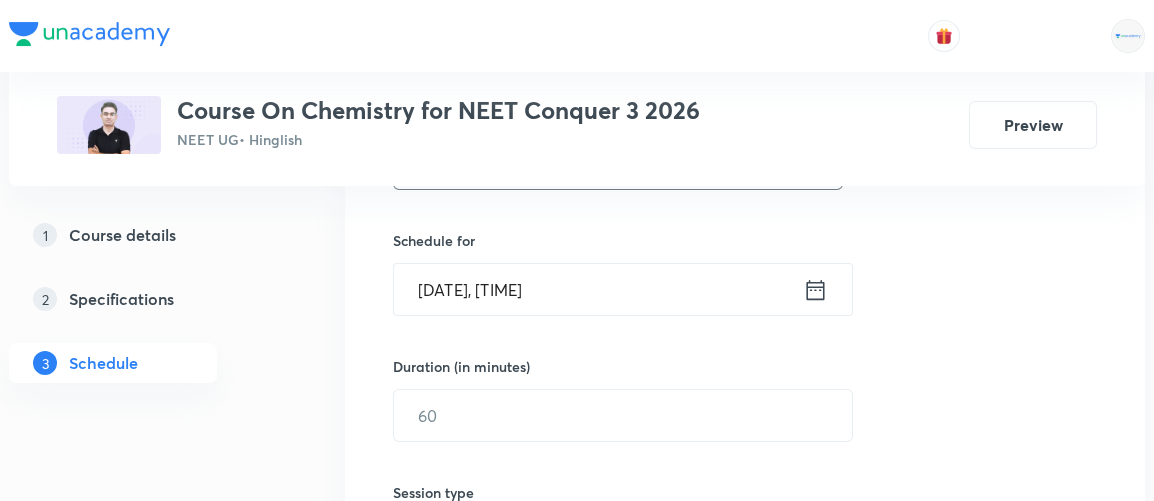 type on "Chemical Bonding 4/16" 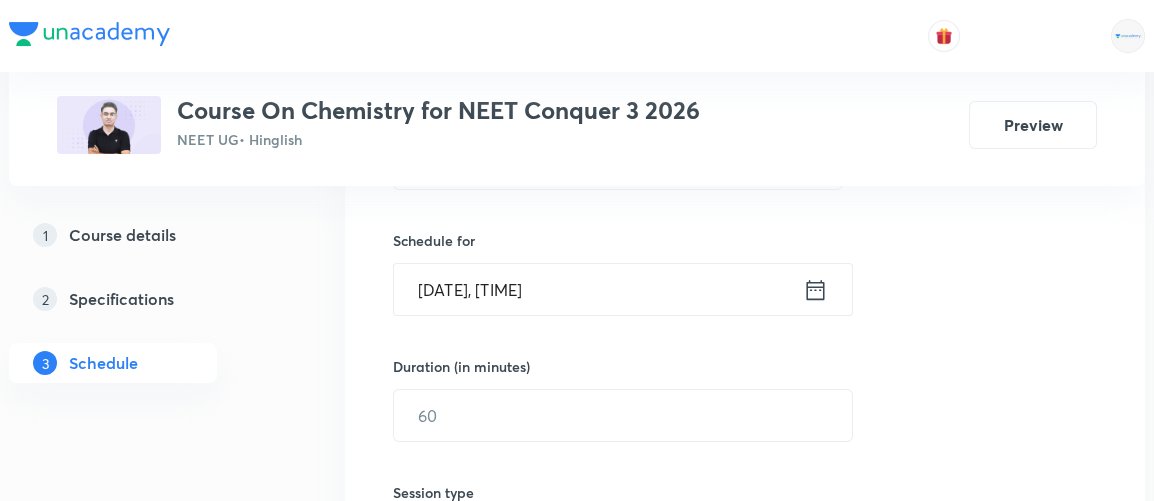 click 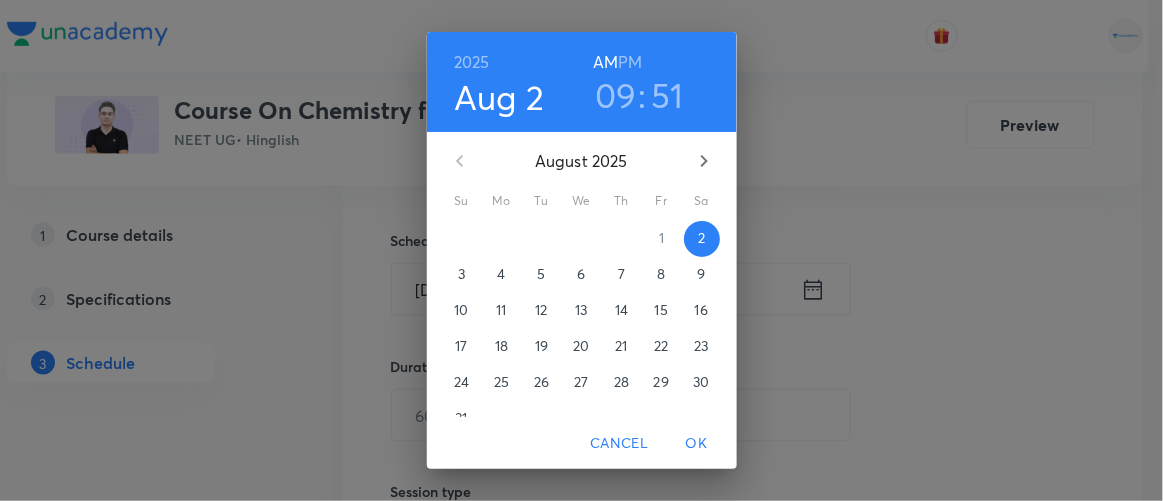 click on "09" at bounding box center [616, 95] 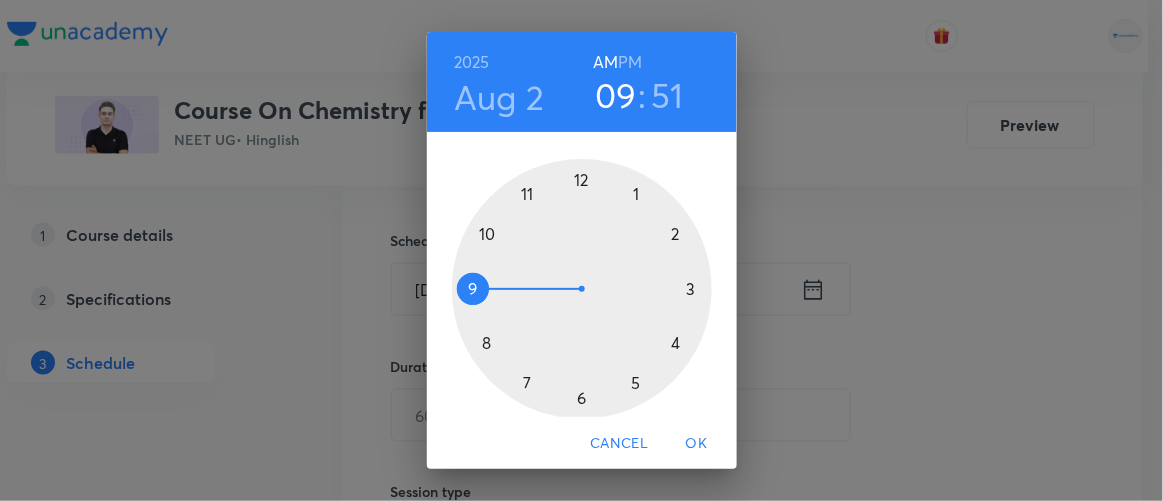 click at bounding box center (582, 289) 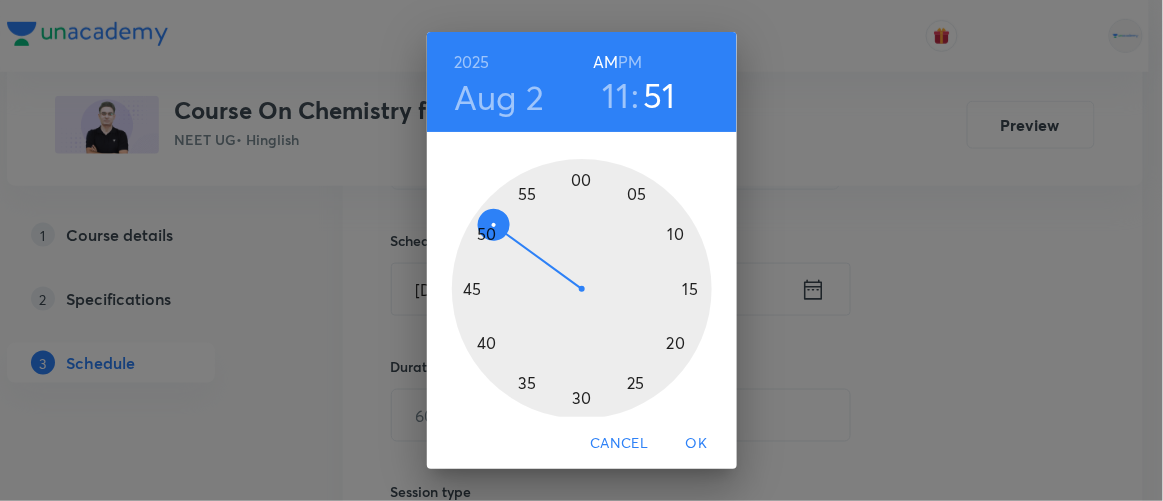click at bounding box center (582, 289) 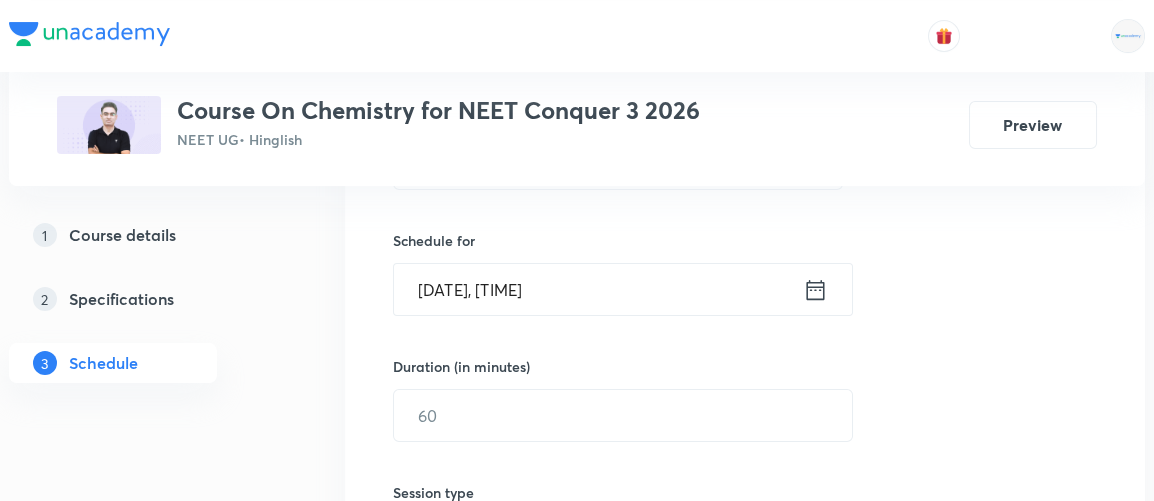 scroll, scrollTop: 485, scrollLeft: 0, axis: vertical 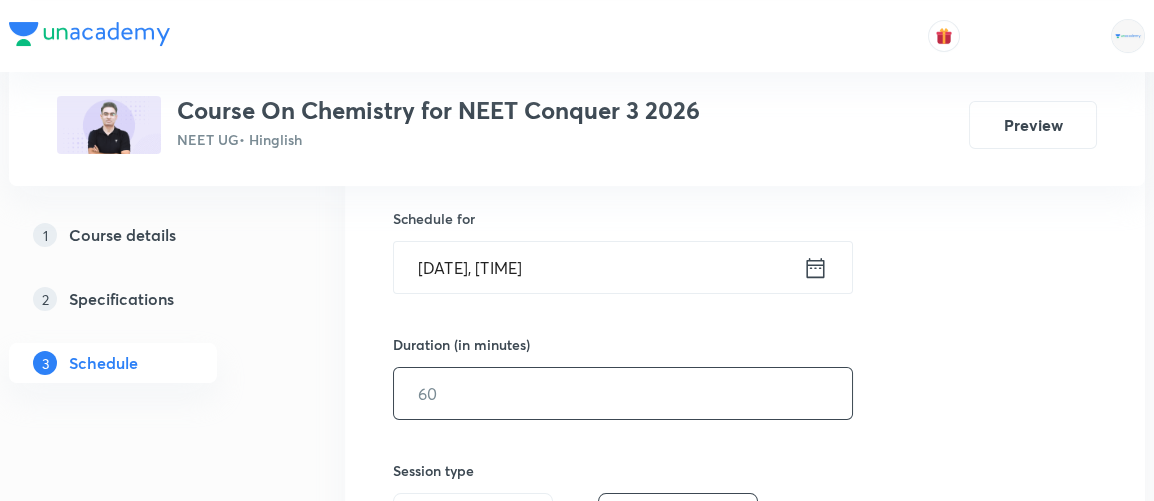 click at bounding box center [623, 393] 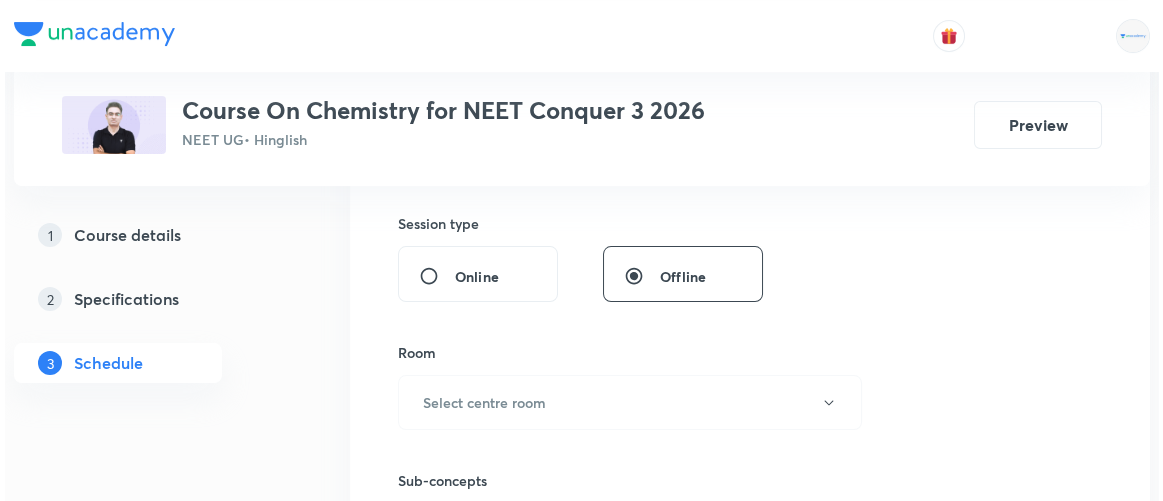 scroll, scrollTop: 732, scrollLeft: 0, axis: vertical 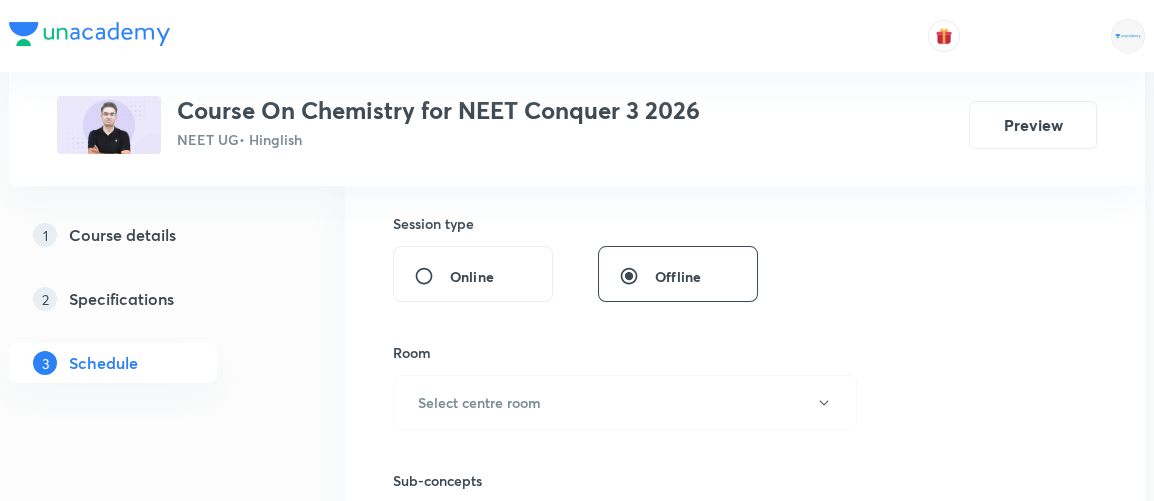 type on "90" 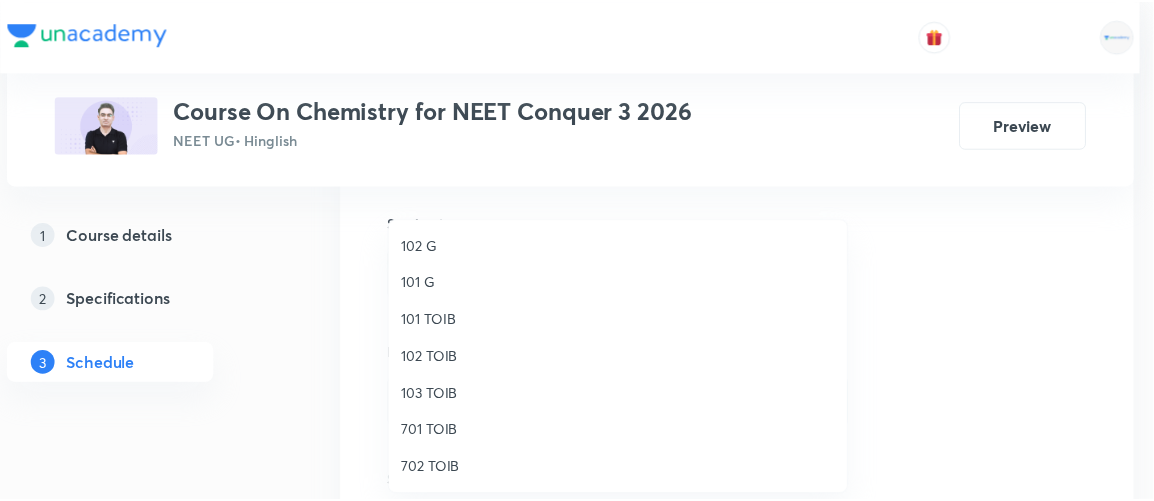 scroll, scrollTop: 1, scrollLeft: 0, axis: vertical 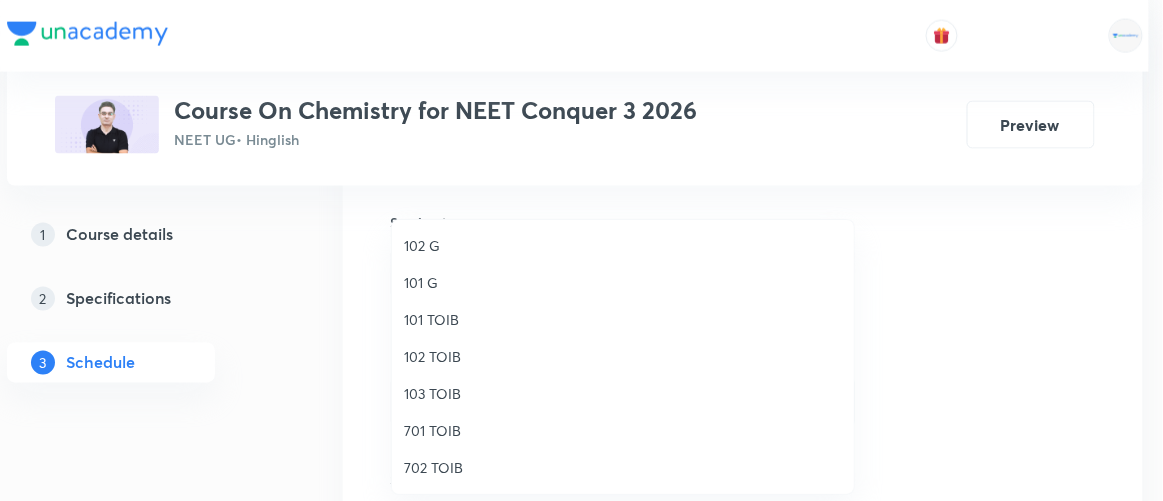 click at bounding box center (581, 250) 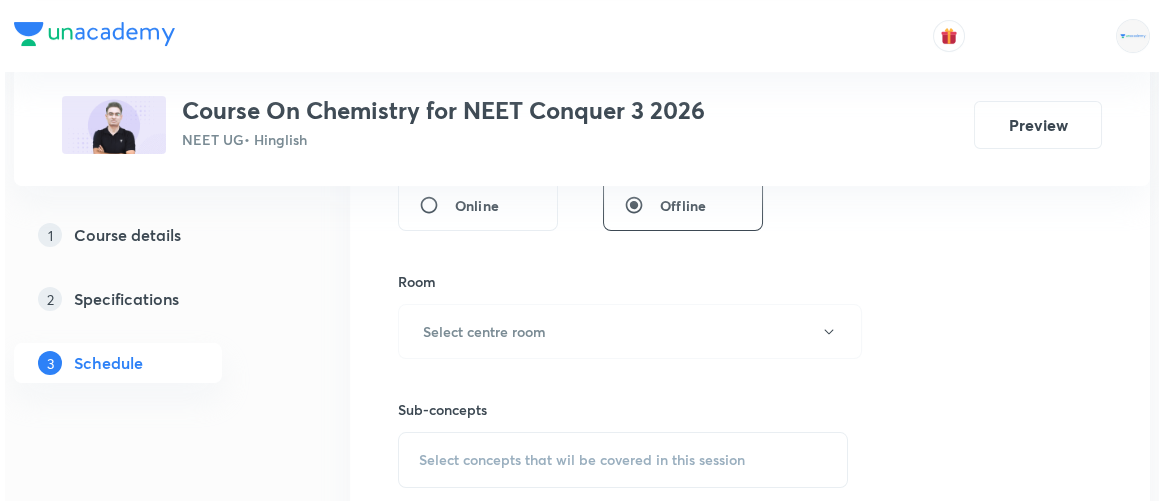 scroll, scrollTop: 804, scrollLeft: 0, axis: vertical 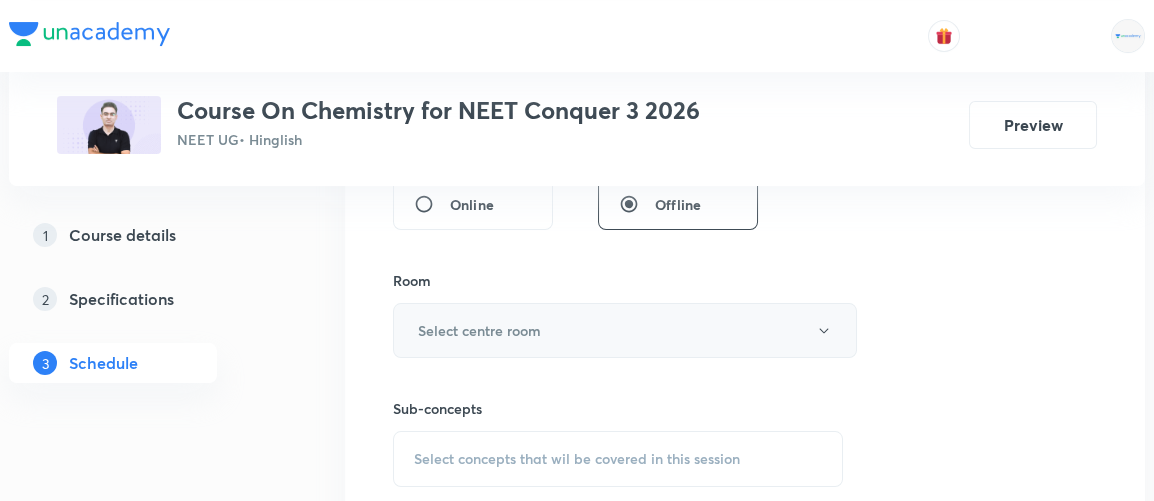click on "Select centre room" at bounding box center (625, 330) 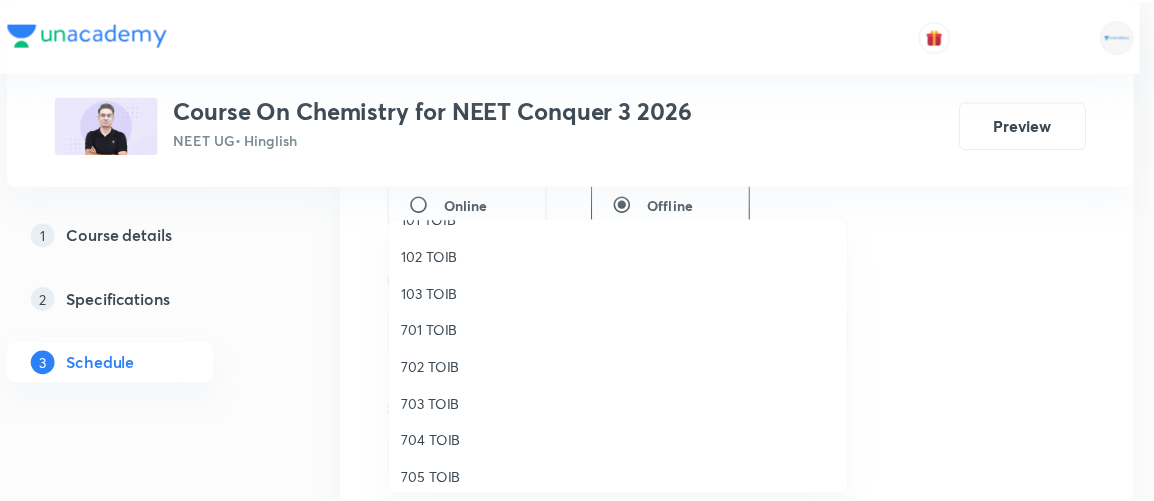 scroll, scrollTop: 108, scrollLeft: 0, axis: vertical 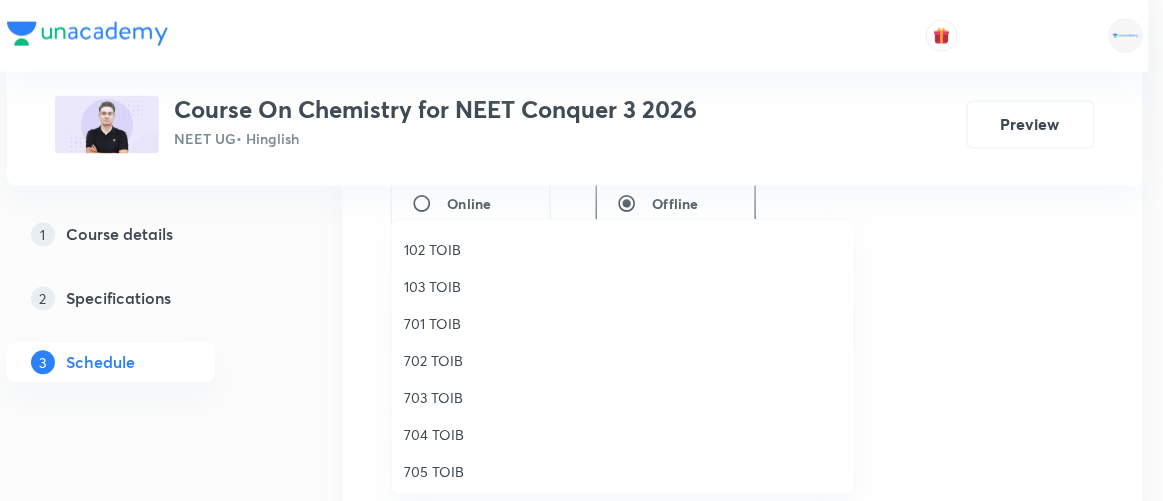 click on "704 TOIB" at bounding box center [623, 434] 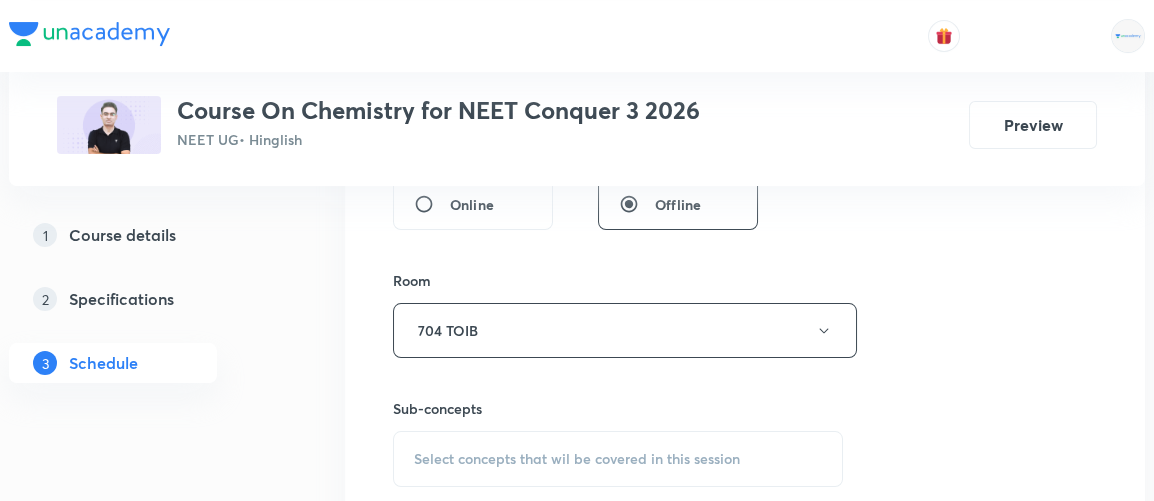 click on "Select concepts that wil be covered in this session" at bounding box center (618, 459) 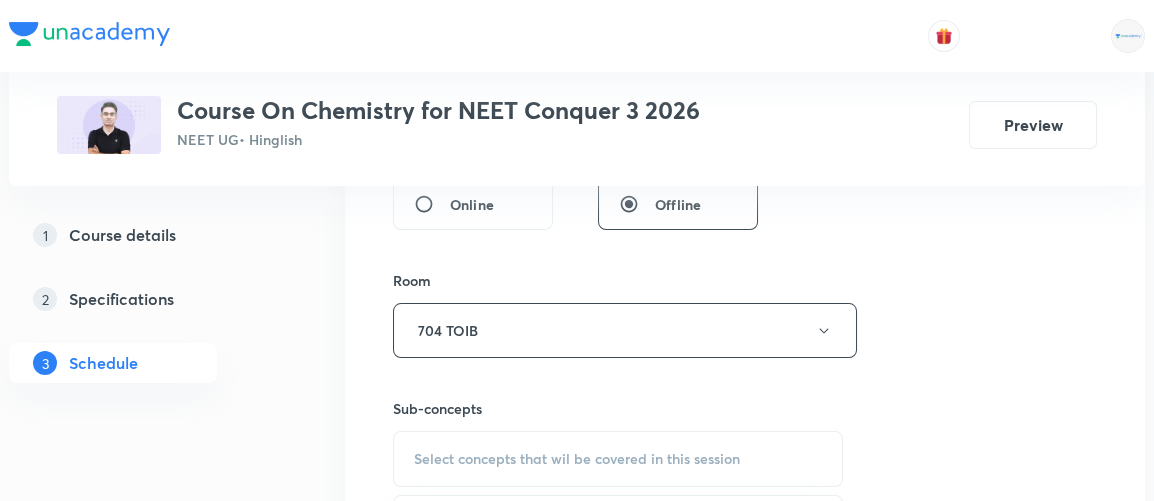 scroll, scrollTop: 845, scrollLeft: 0, axis: vertical 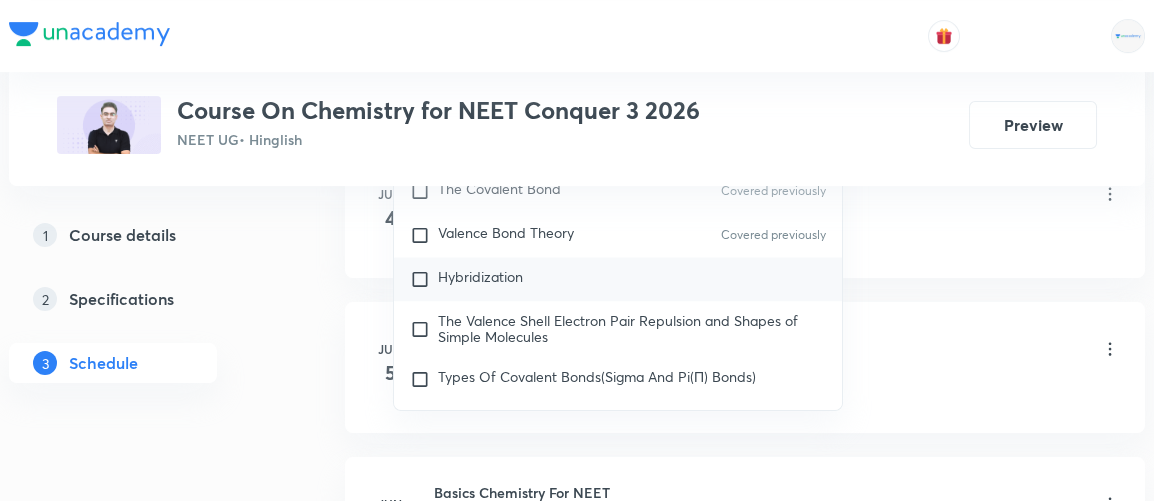 type on "chemical bonding" 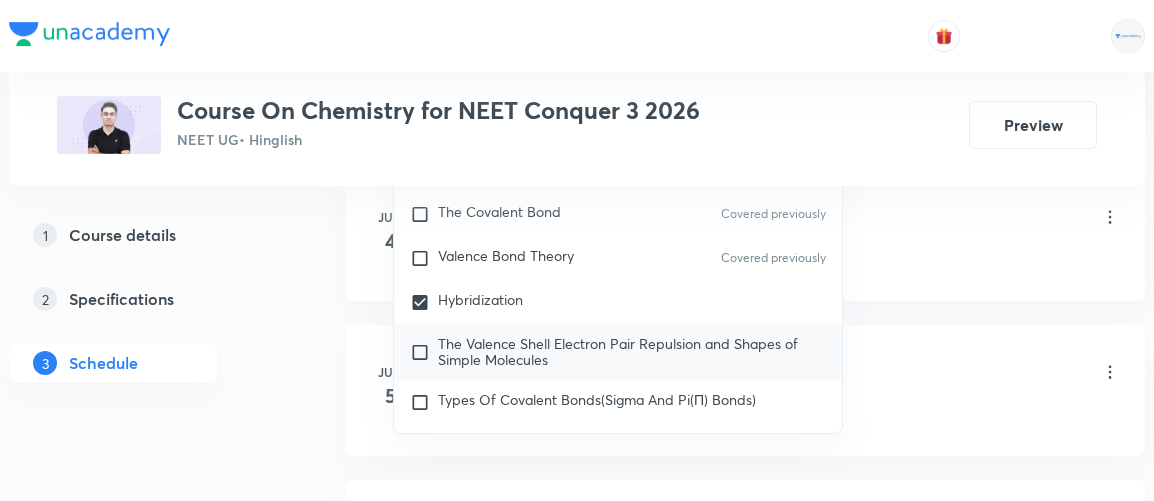 click on "The Valence Shell Electron Pair Repulsion and Shapes of Simple Molecules" at bounding box center [618, 351] 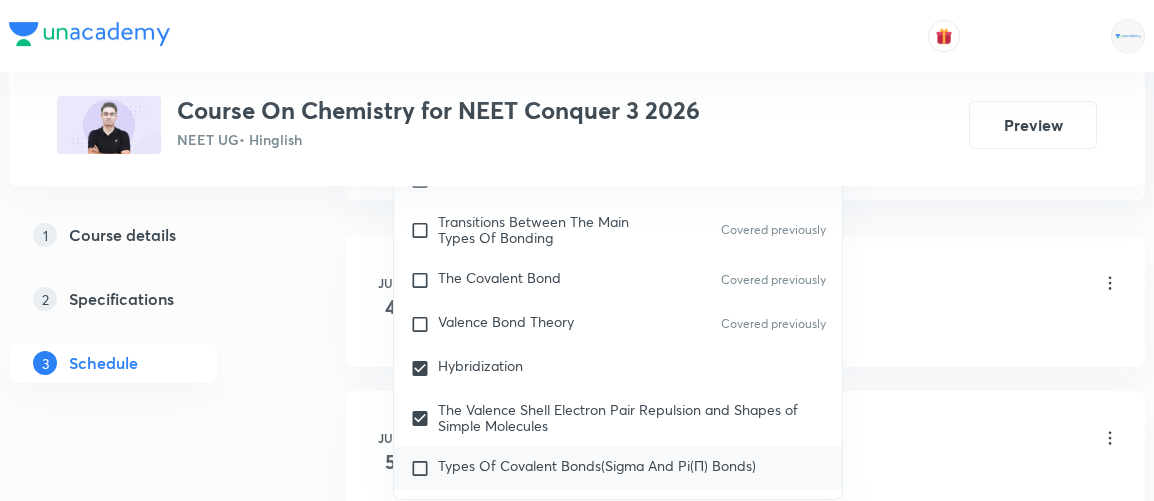 click on "Types Of Covalent Bonds(Sigma And Pi(Π) Bonds)" at bounding box center (597, 465) 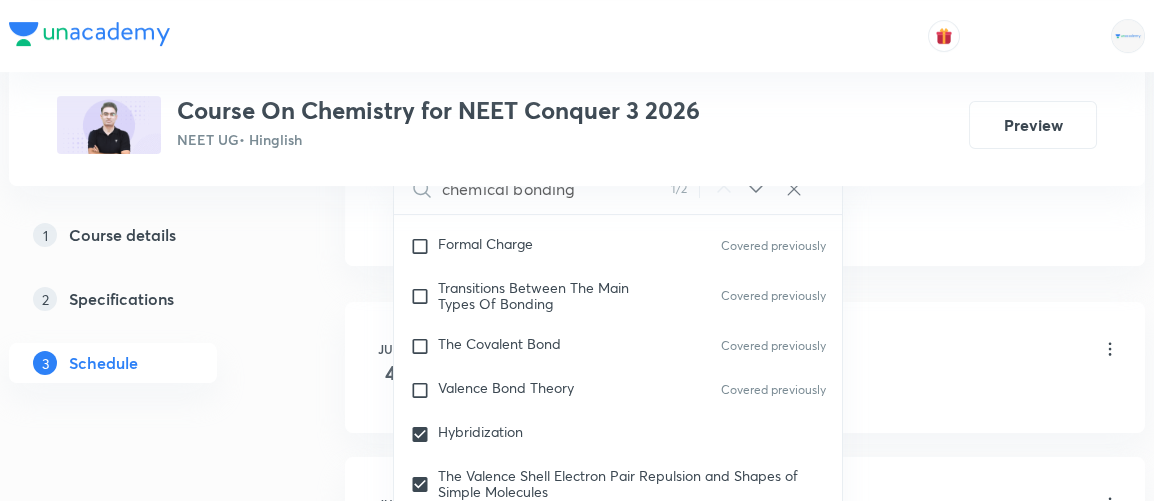 click on "1 Course details 2 Specifications 3 Schedule" at bounding box center [145, 2626] 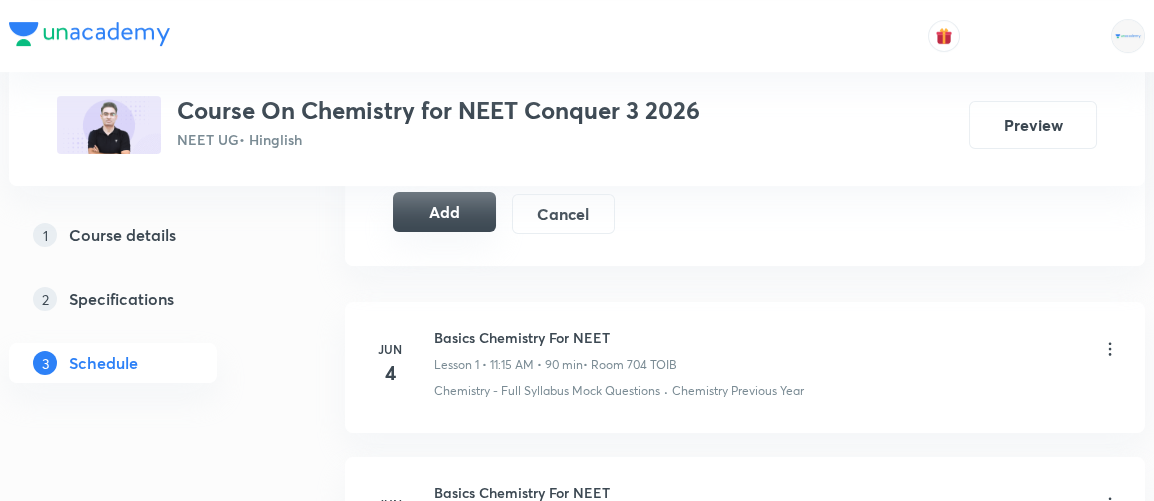 click on "Add" at bounding box center (444, 212) 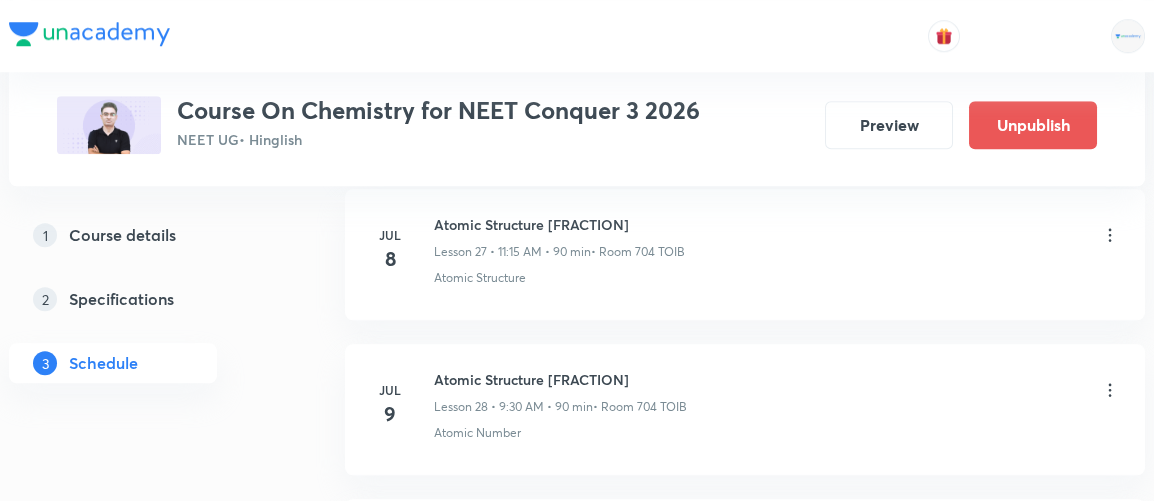 scroll, scrollTop: 6103, scrollLeft: 0, axis: vertical 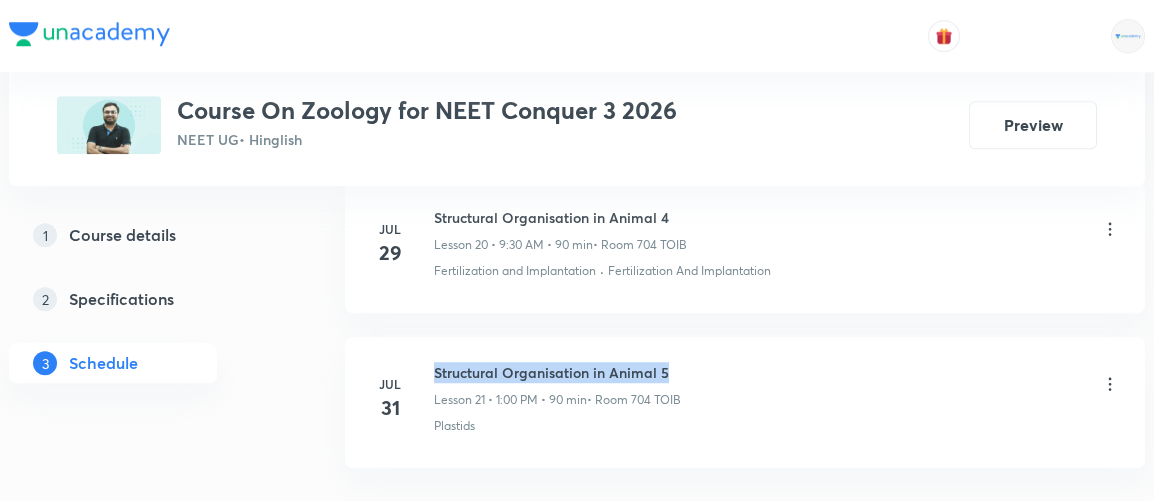 drag, startPoint x: 435, startPoint y: 346, endPoint x: 707, endPoint y: 343, distance: 272.01654 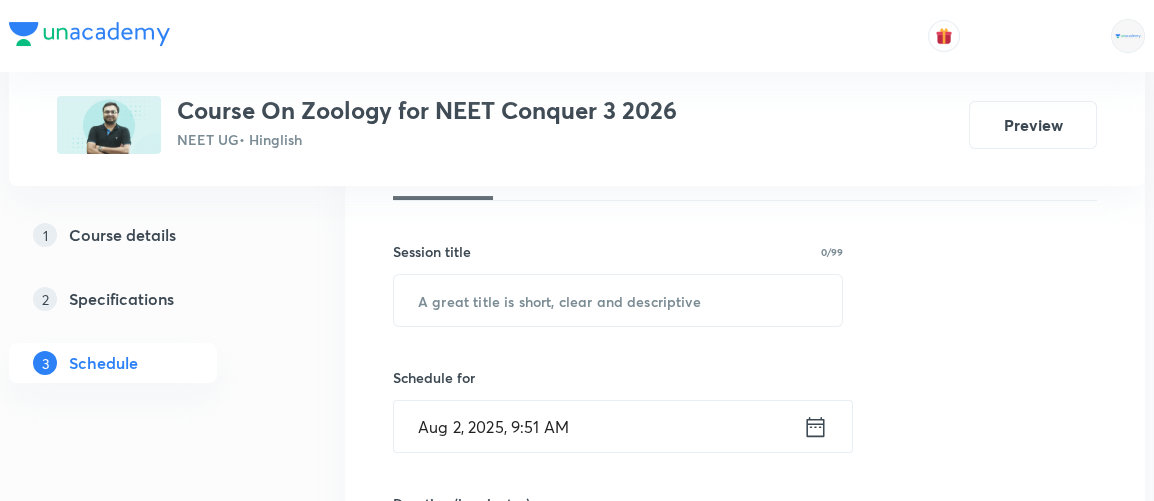 scroll, scrollTop: 327, scrollLeft: 0, axis: vertical 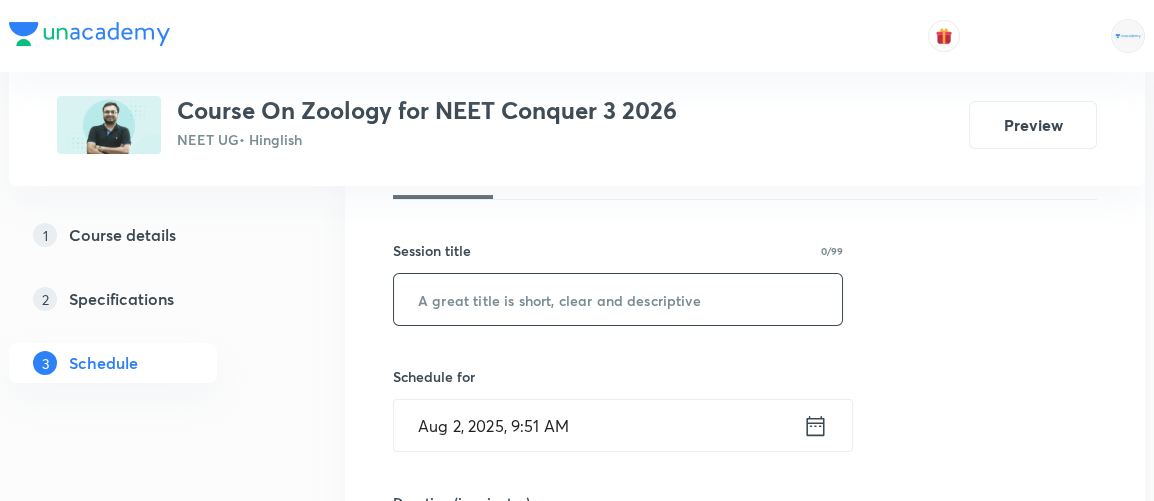 click at bounding box center [618, 299] 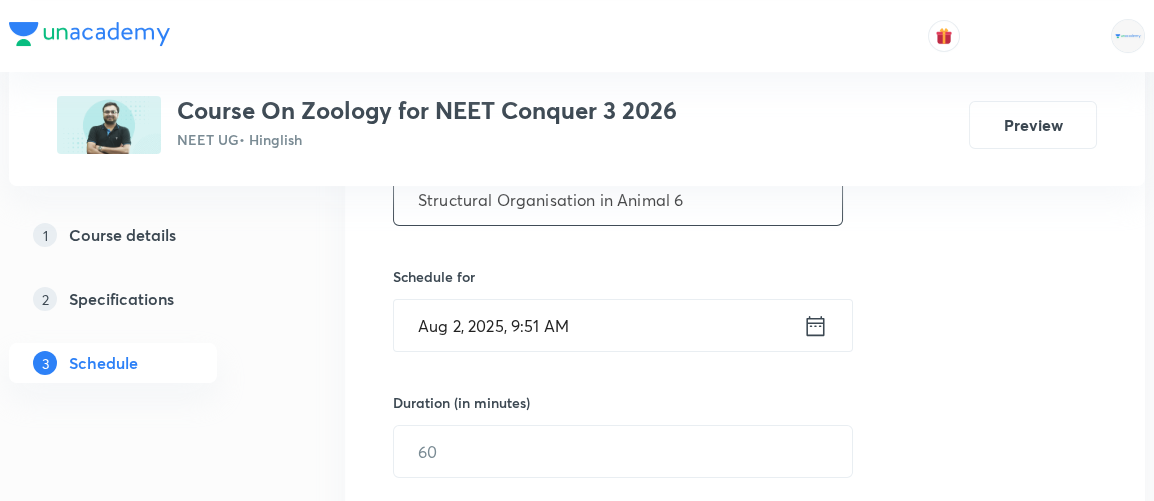 scroll, scrollTop: 430, scrollLeft: 0, axis: vertical 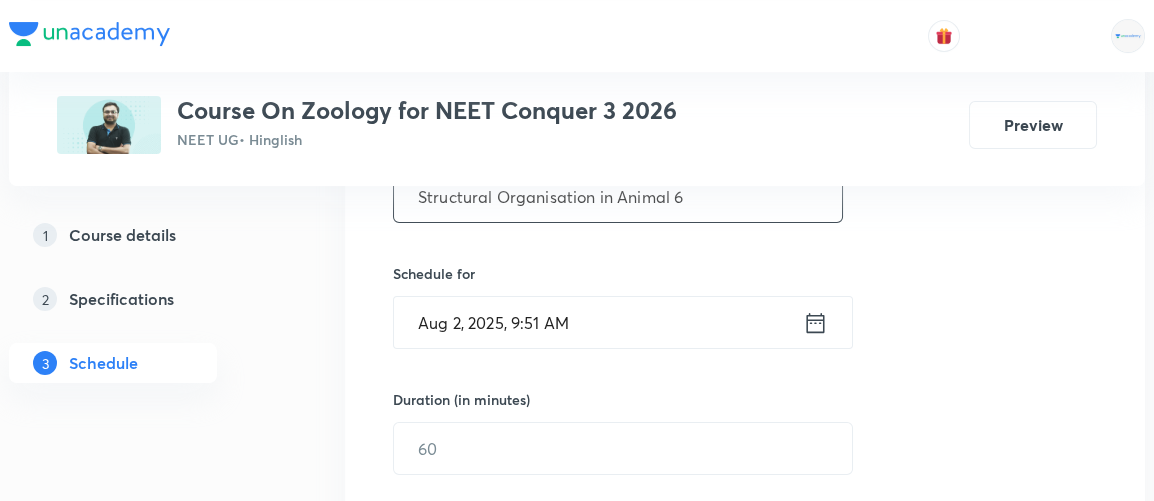 type on "Structural Organisation in Animal 6" 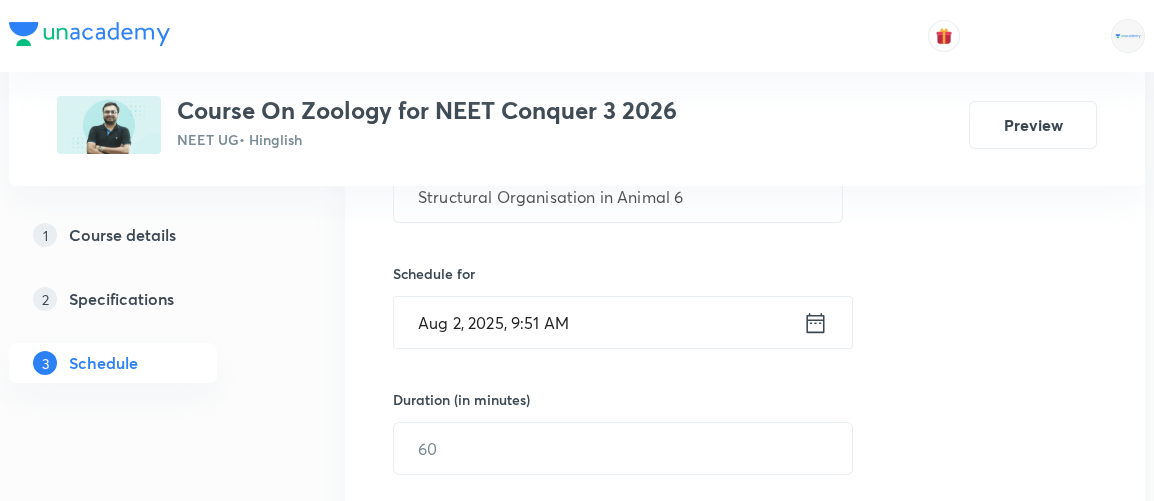 click 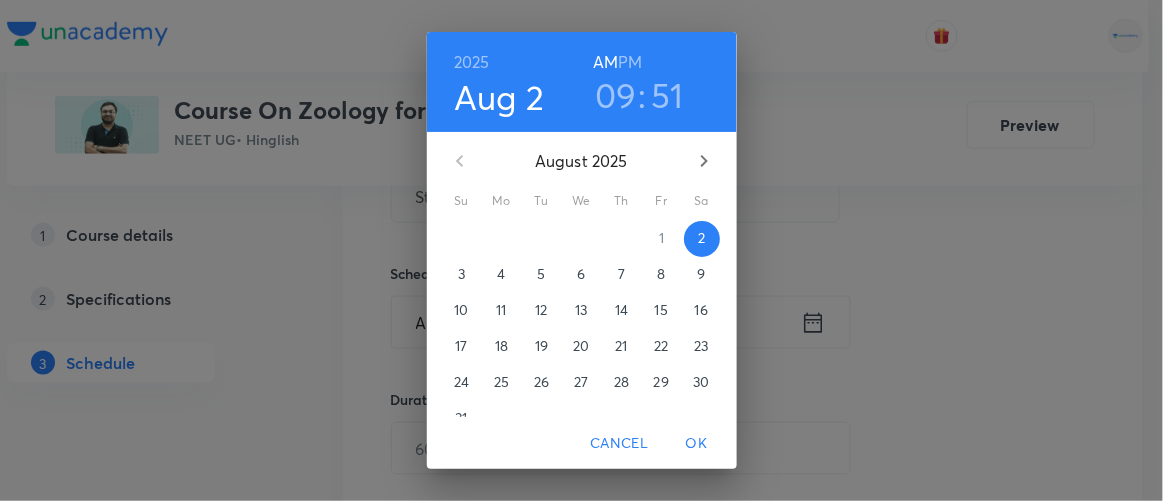 click on "PM" at bounding box center [630, 62] 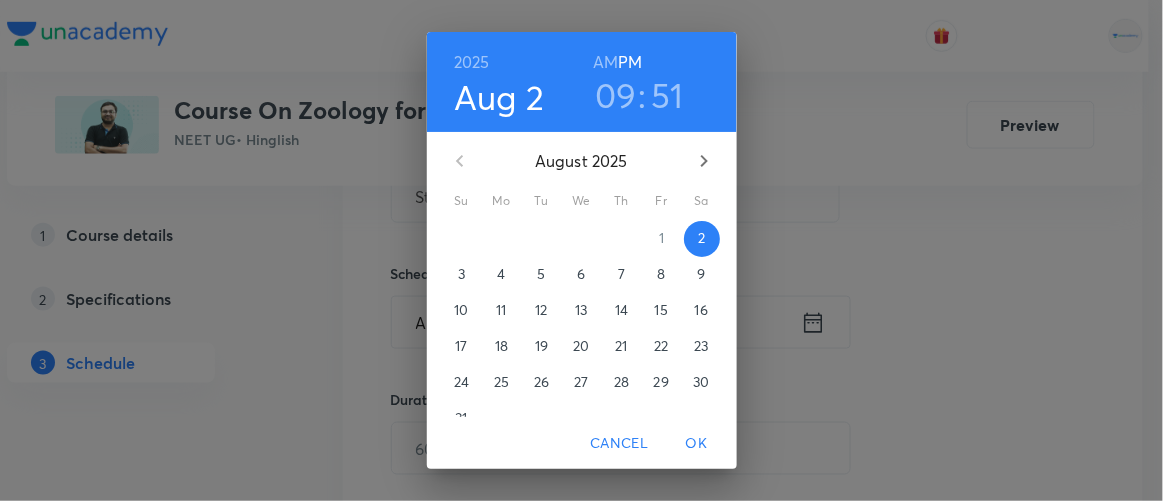 click on "1" at bounding box center [662, 239] 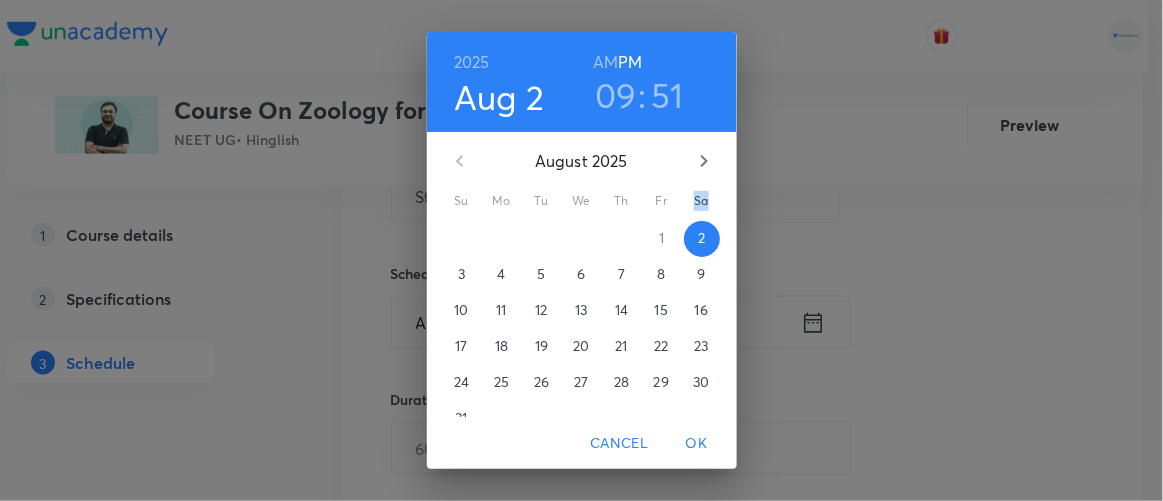 click on "1" at bounding box center [662, 239] 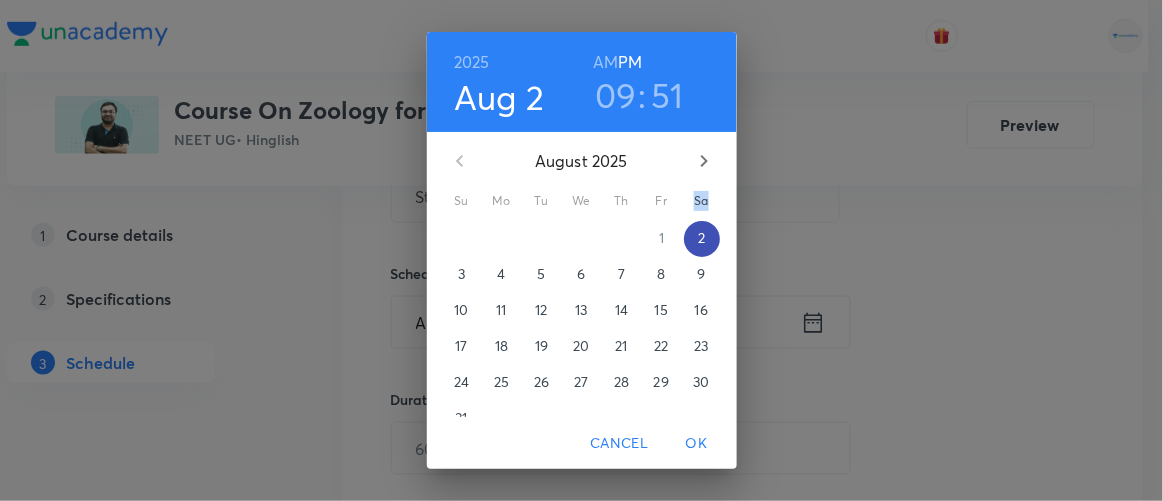 click on "2" at bounding box center [702, 239] 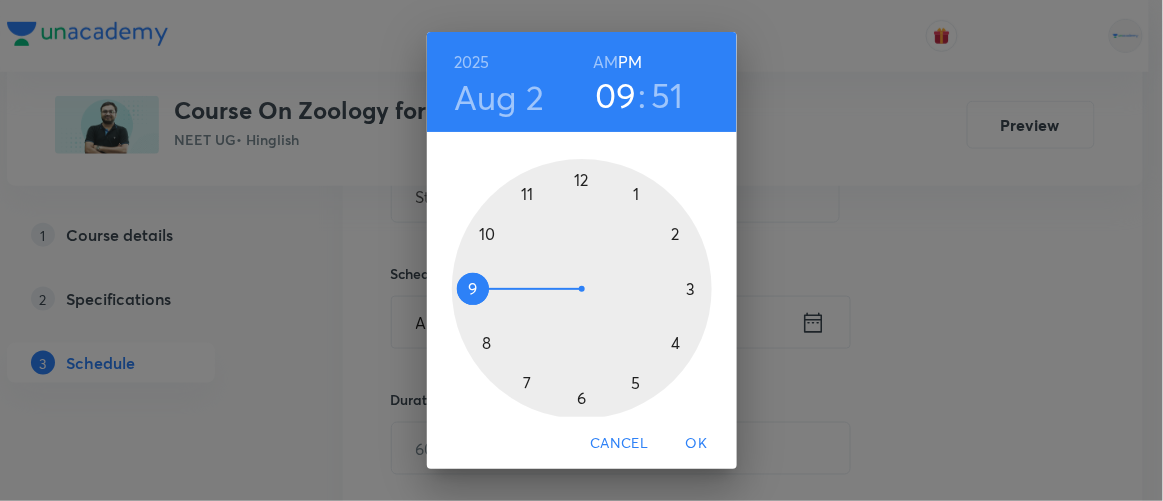 click on "09" at bounding box center [616, 95] 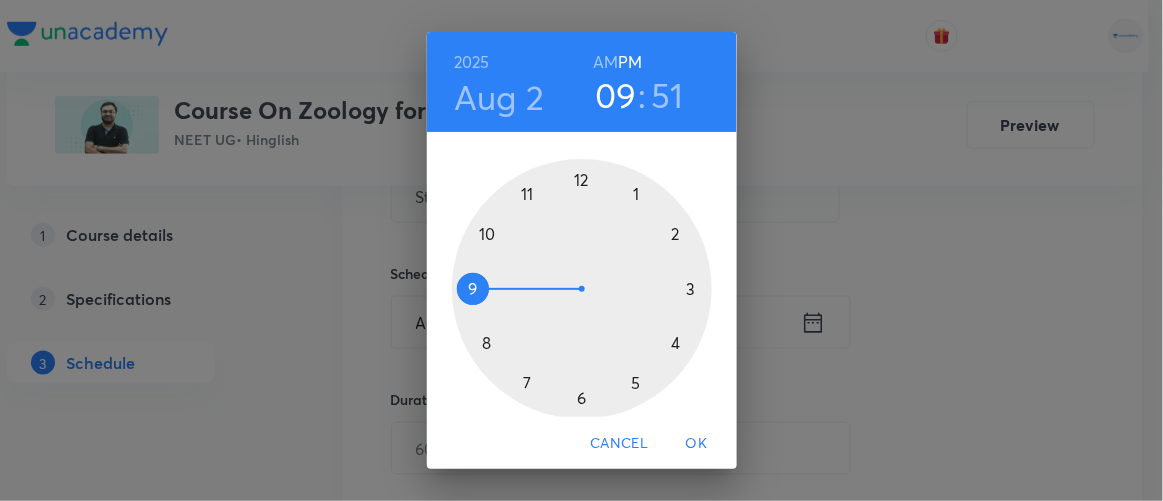 click at bounding box center [582, 289] 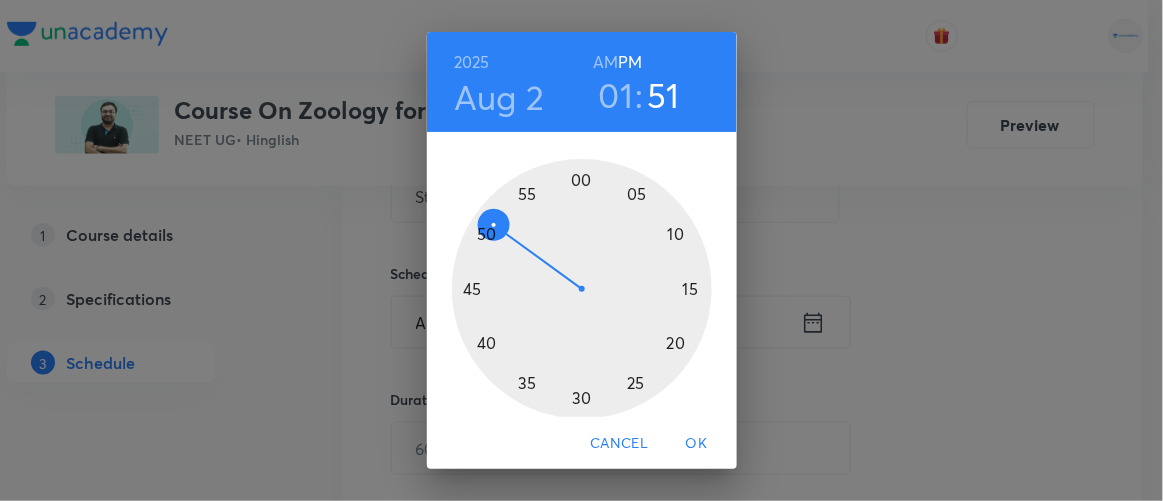 click at bounding box center (582, 289) 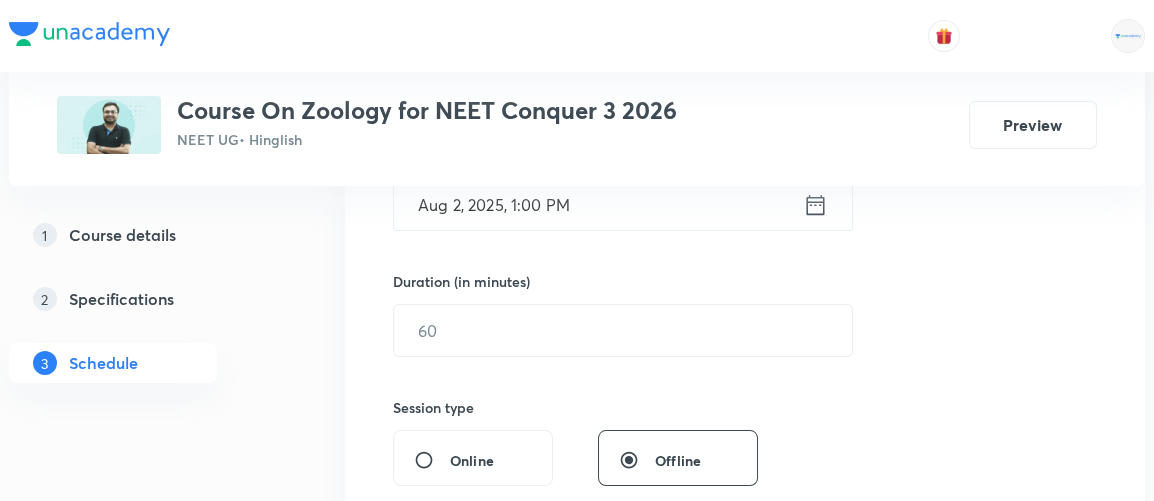 scroll, scrollTop: 550, scrollLeft: 0, axis: vertical 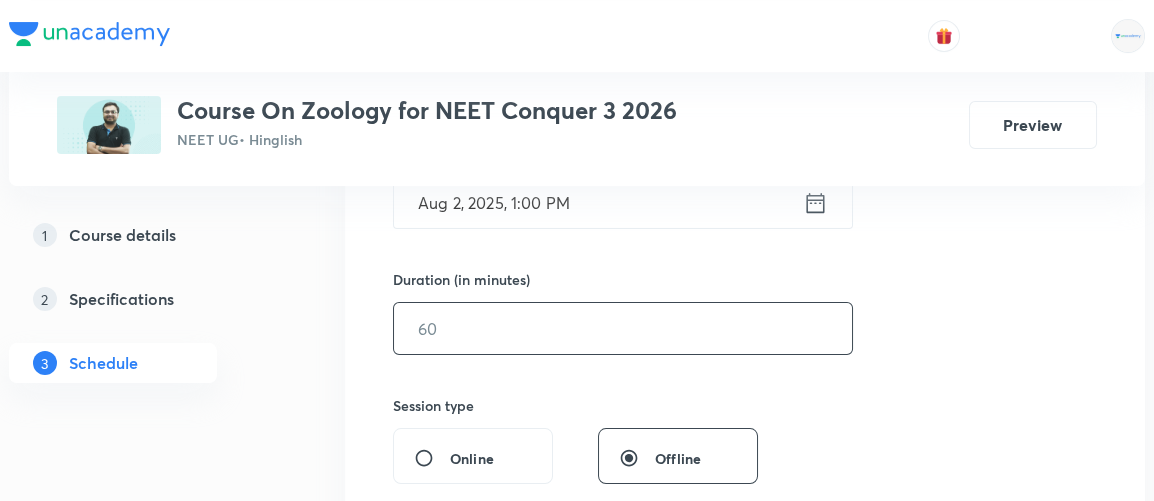 click at bounding box center (623, 328) 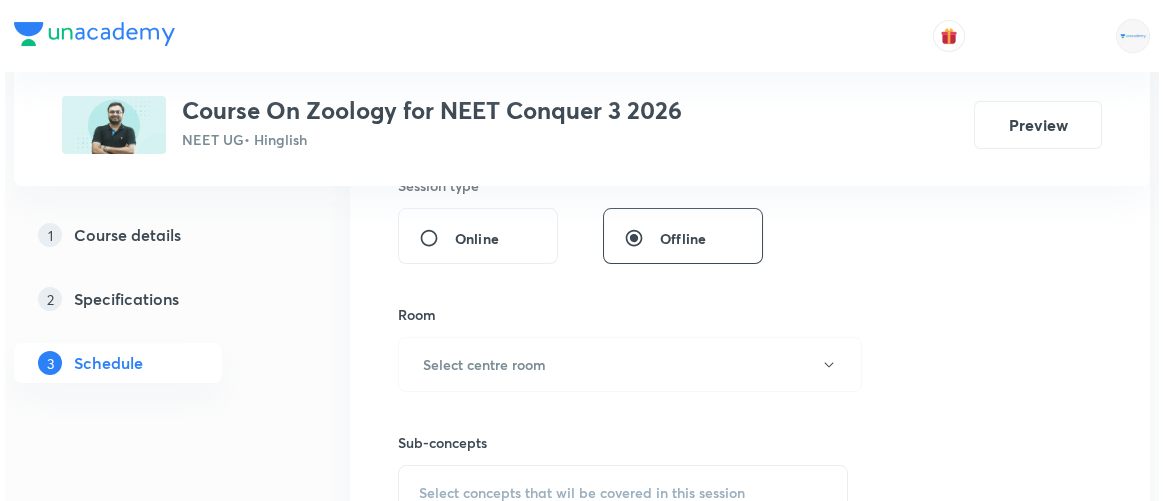 scroll, scrollTop: 770, scrollLeft: 0, axis: vertical 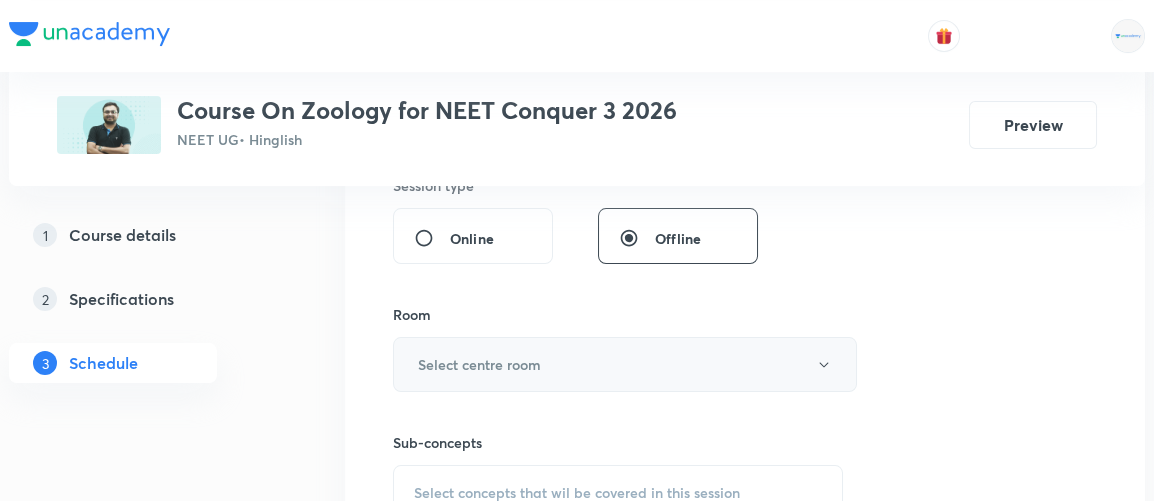type on "90" 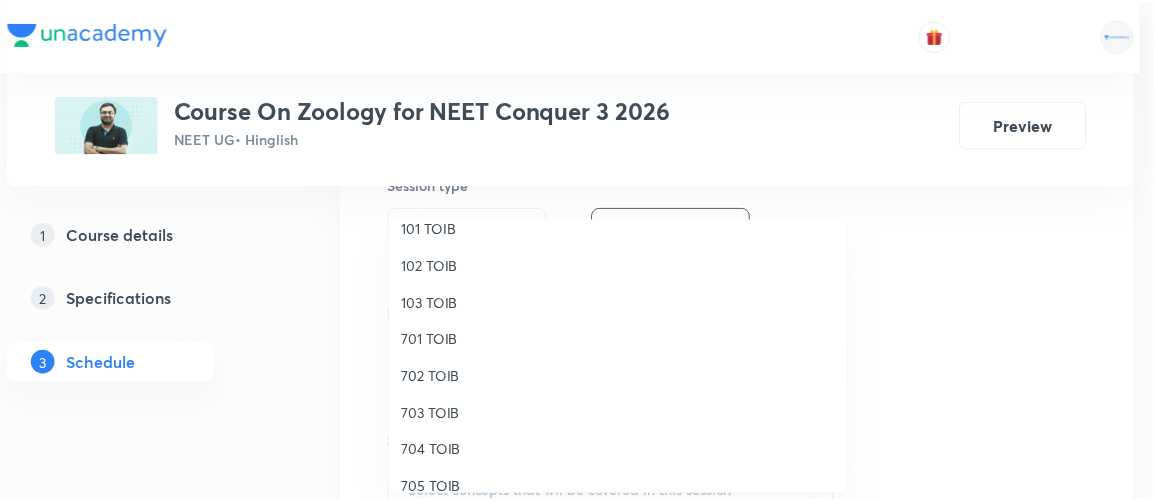 scroll, scrollTop: 96, scrollLeft: 0, axis: vertical 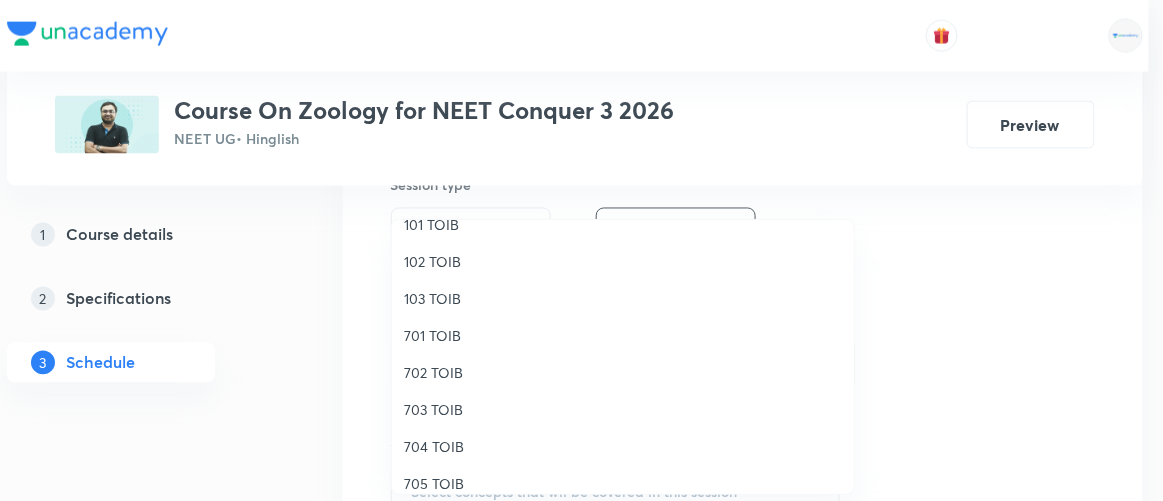 click on "704 TOIB" at bounding box center (623, 446) 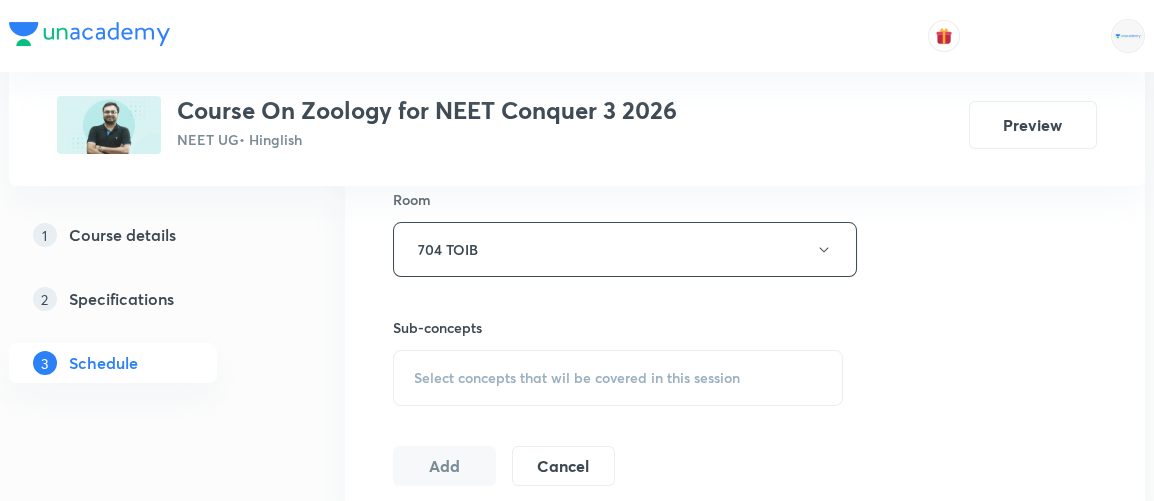 scroll, scrollTop: 892, scrollLeft: 0, axis: vertical 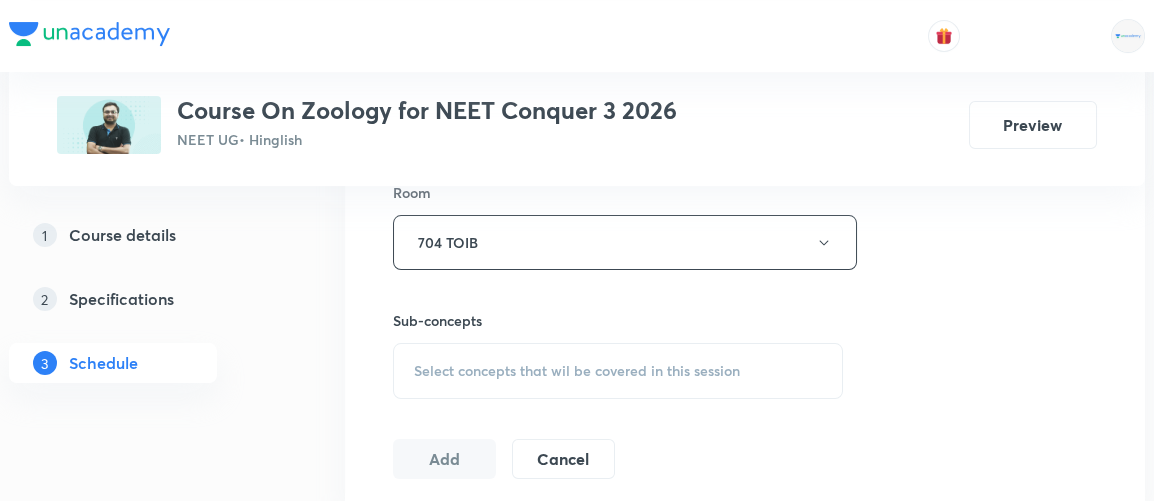 click on "Select concepts that wil be covered in this session" at bounding box center [577, 371] 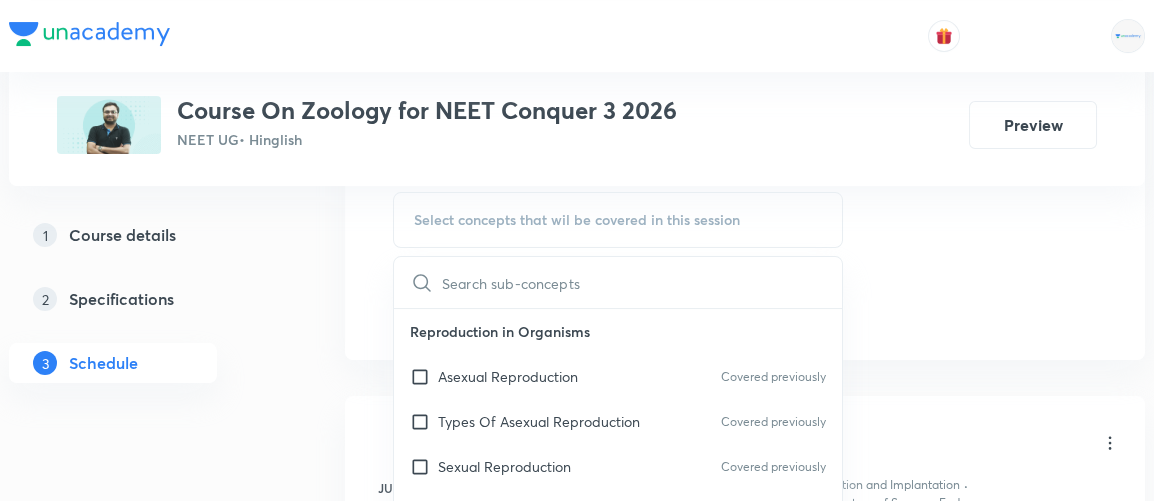 scroll, scrollTop: 1044, scrollLeft: 0, axis: vertical 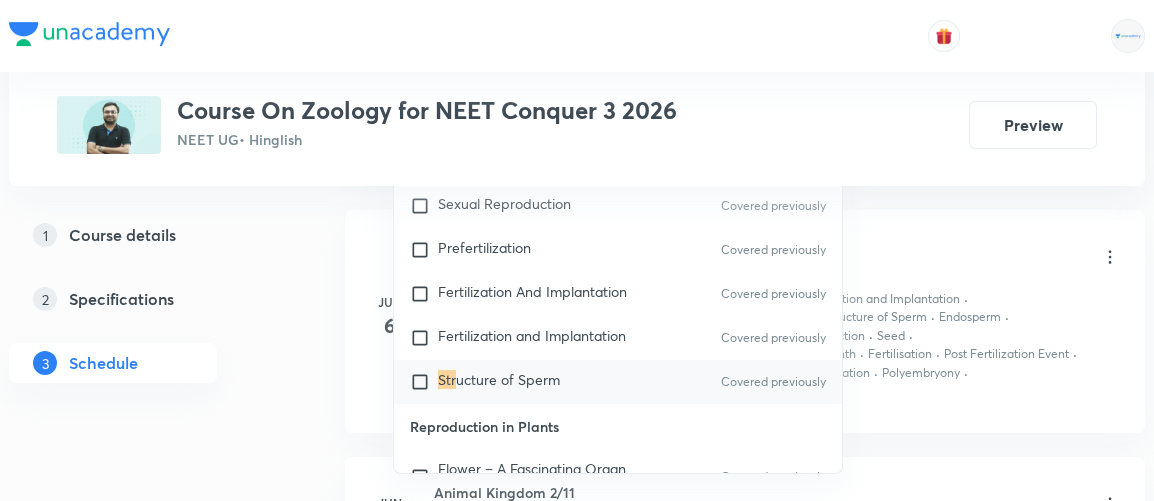 type on "s" 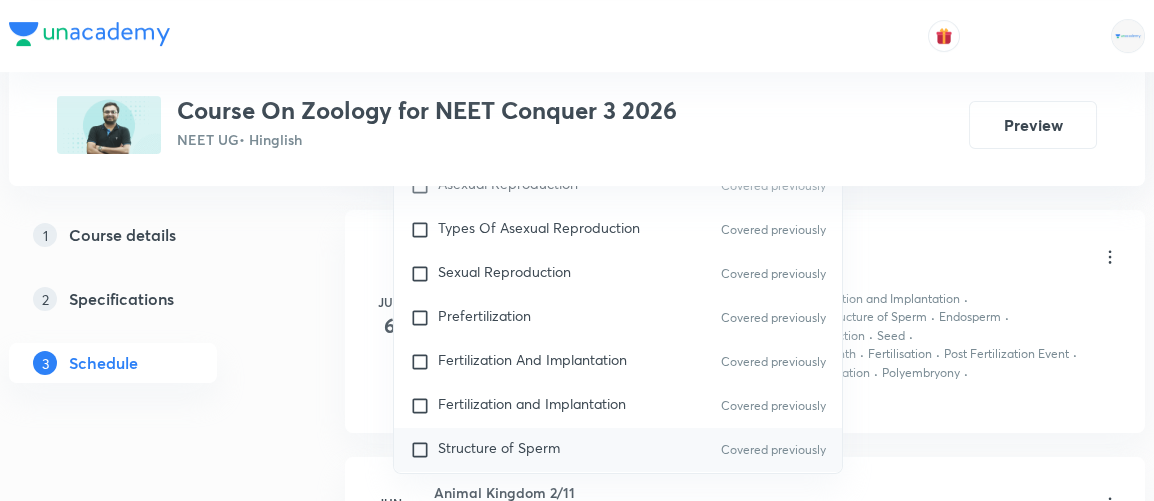 scroll, scrollTop: 0, scrollLeft: 0, axis: both 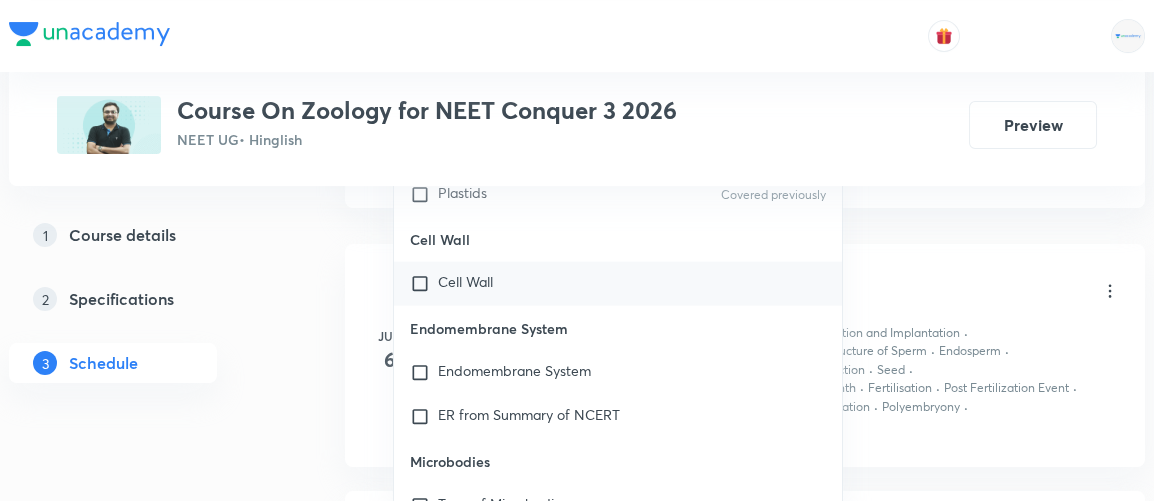 type on "frog" 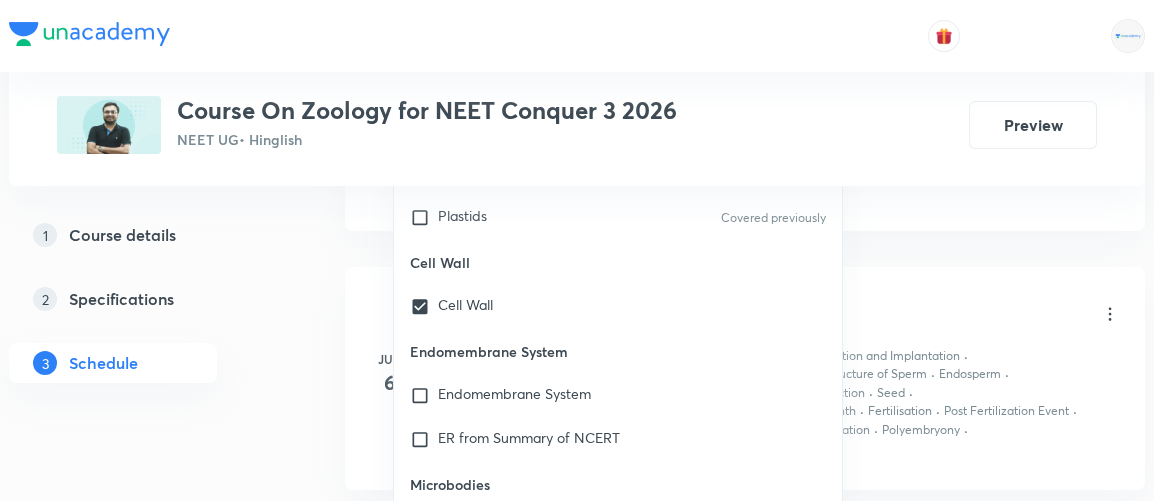 click on "1 Course details 2 Specifications 3 Schedule" at bounding box center (145, 311) 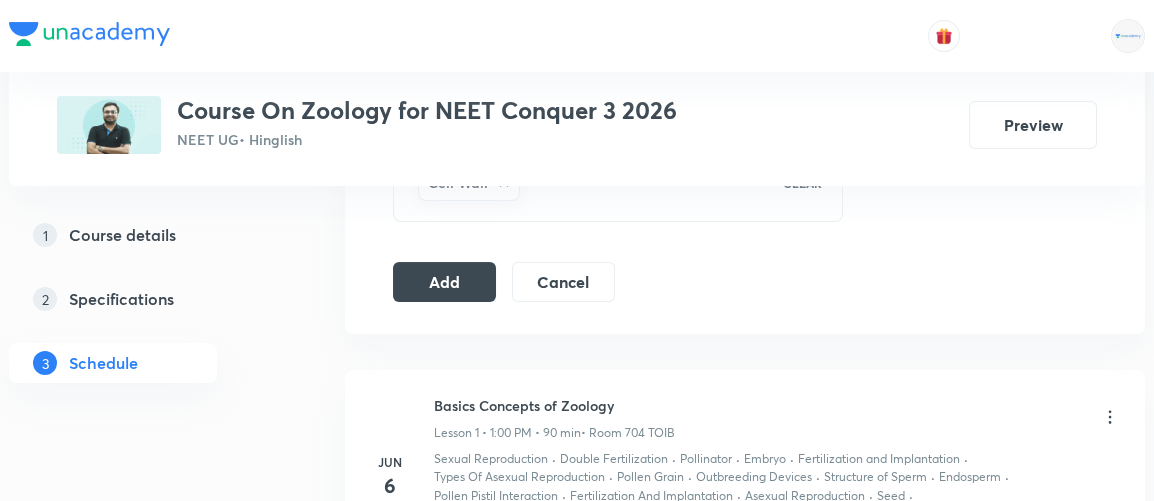 scroll, scrollTop: 1090, scrollLeft: 0, axis: vertical 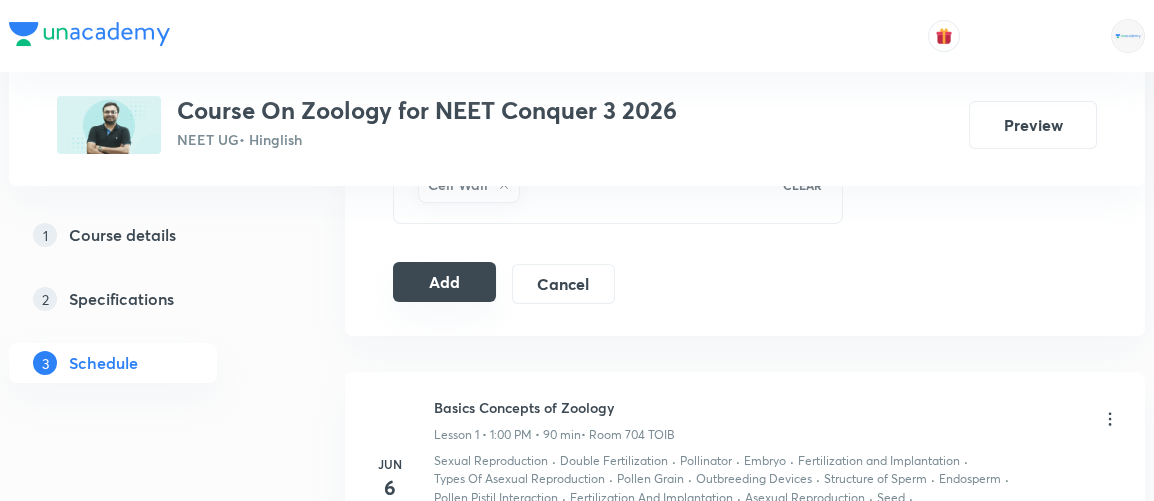 click on "Add" at bounding box center [444, 282] 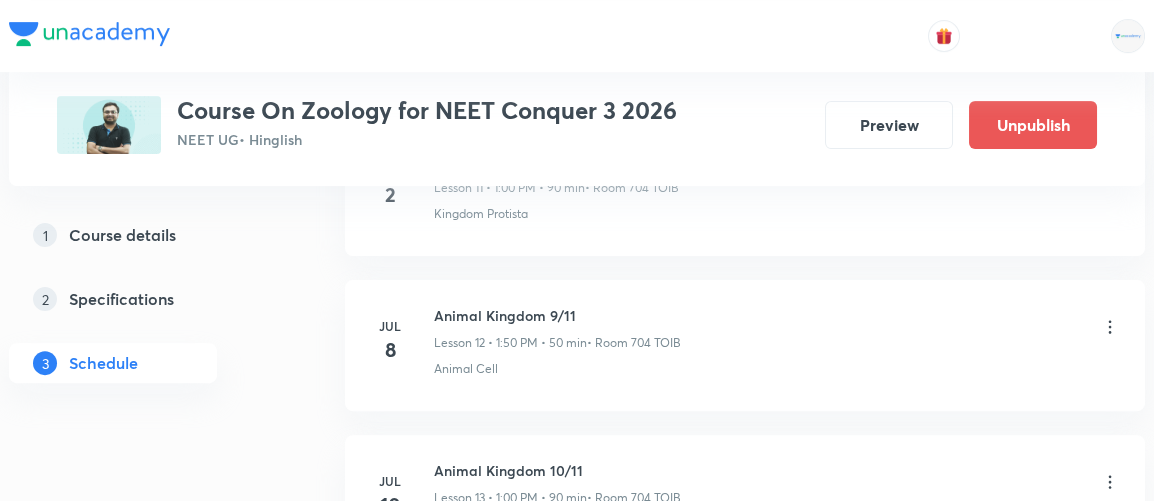 scroll, scrollTop: 2039, scrollLeft: 0, axis: vertical 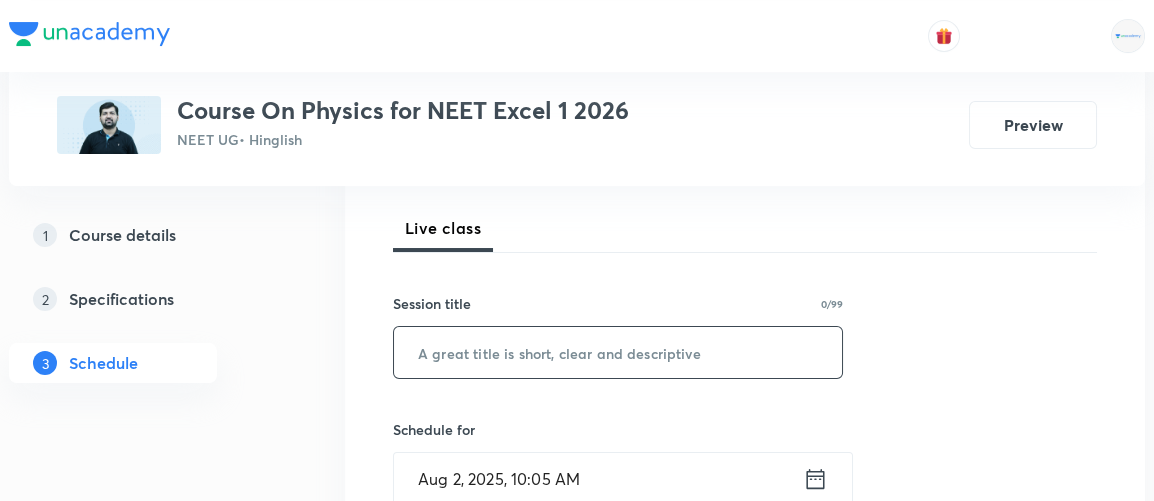 click at bounding box center [618, 352] 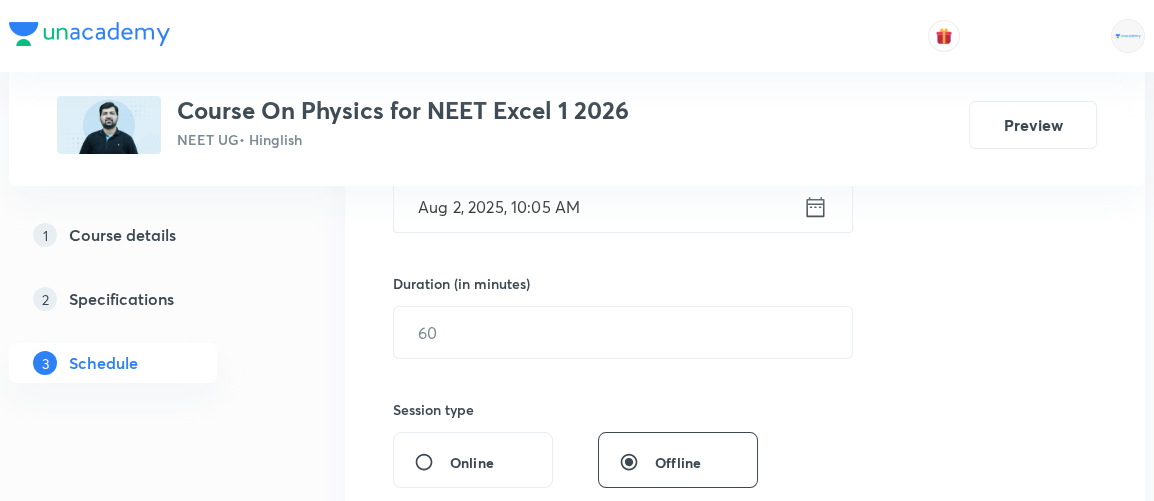 scroll, scrollTop: 548, scrollLeft: 0, axis: vertical 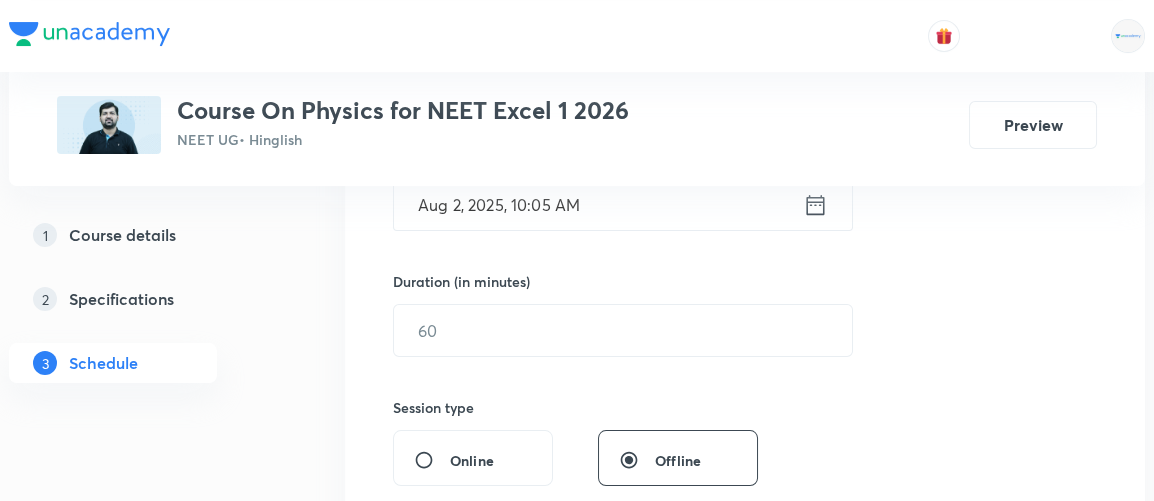 type on "Revision & PYQ - Magnetism" 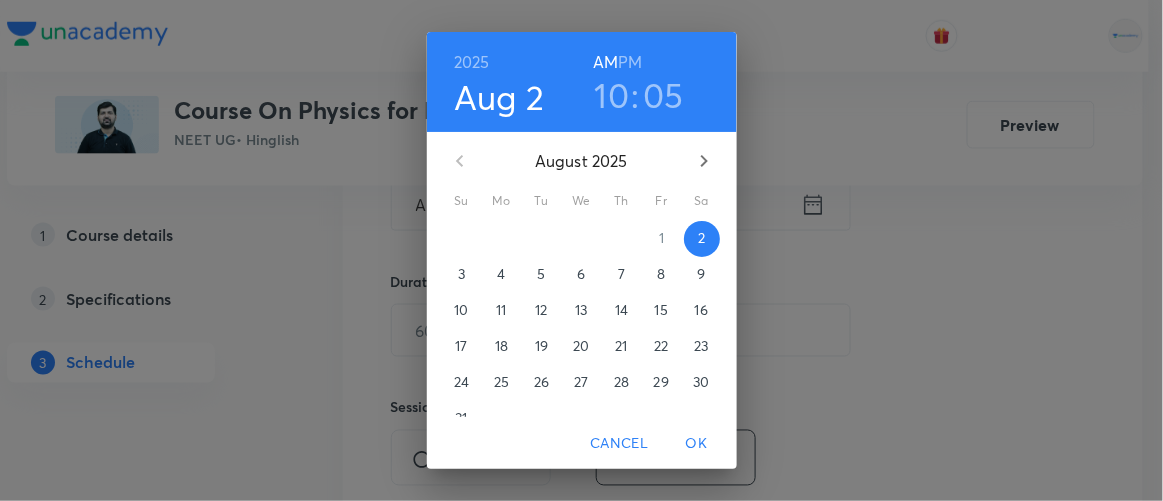 click on "10" at bounding box center (612, 95) 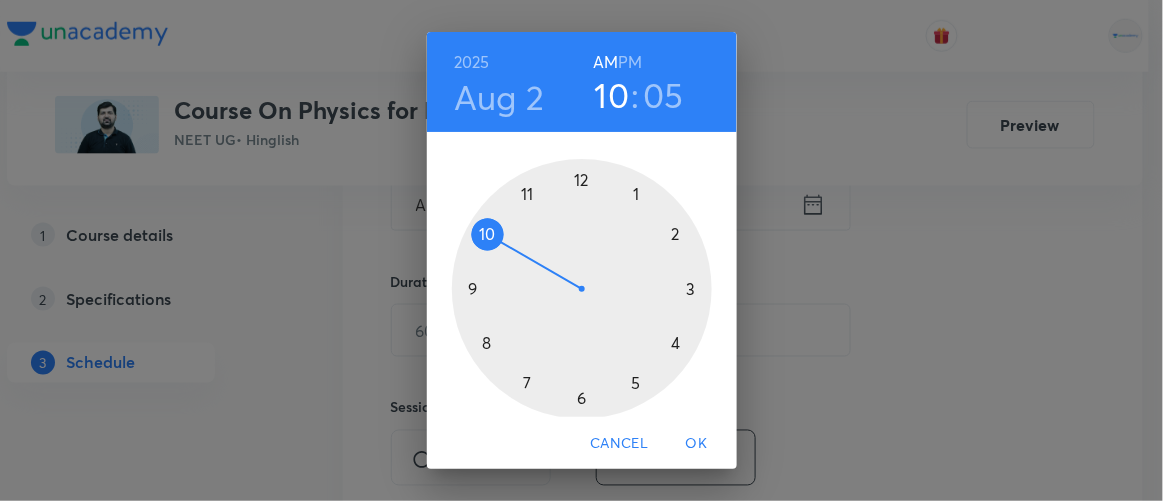 click at bounding box center (582, 289) 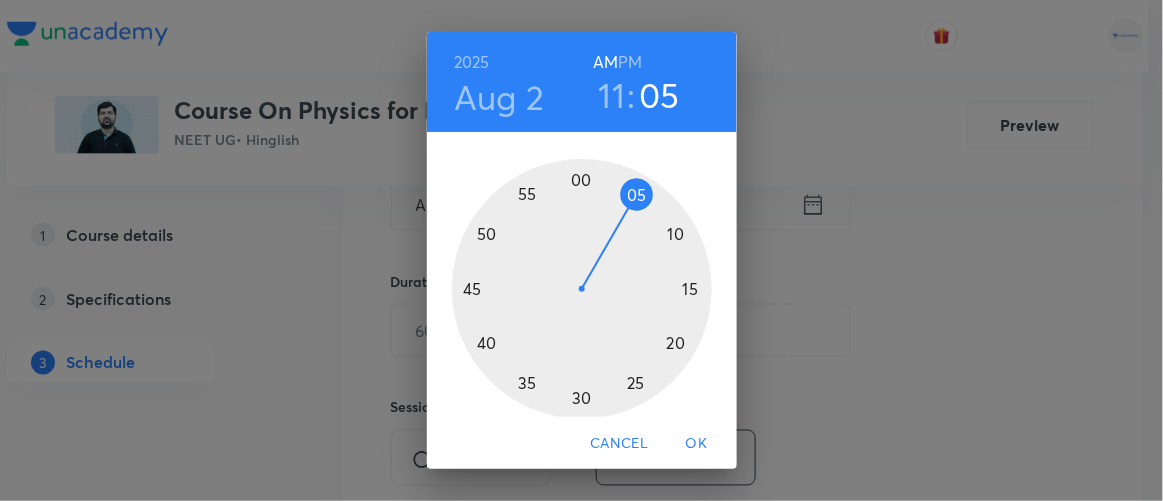 click at bounding box center [582, 289] 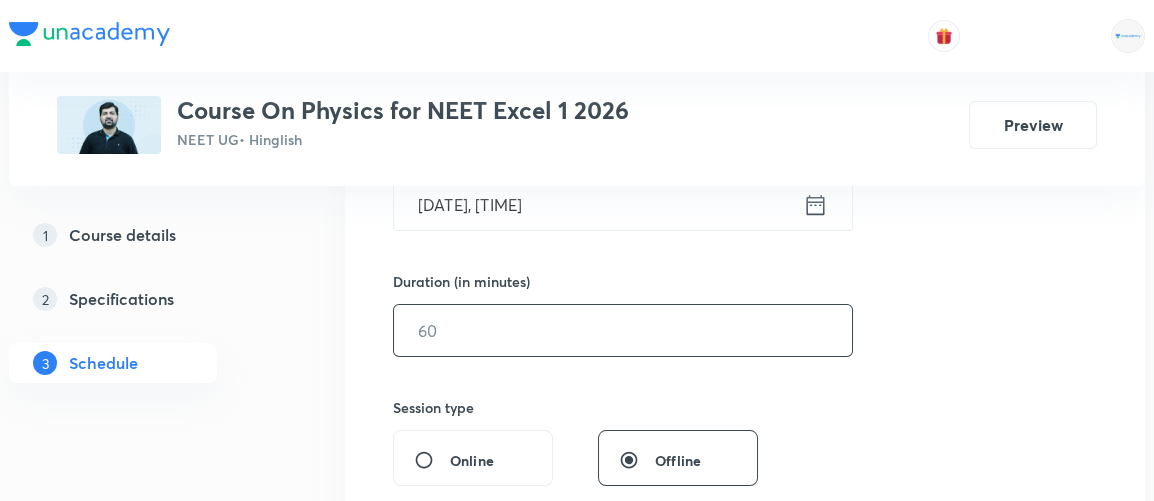 click at bounding box center (623, 330) 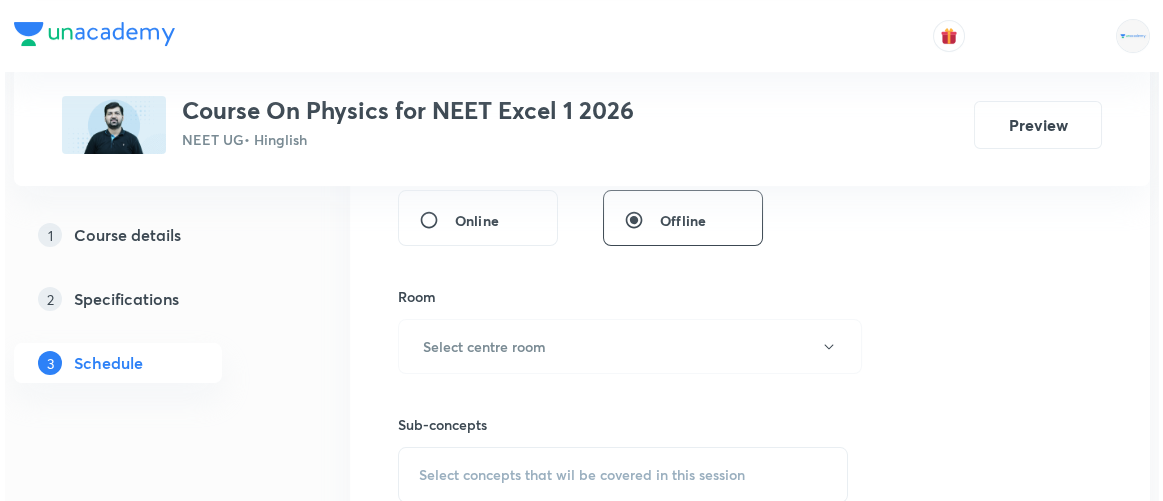 scroll, scrollTop: 790, scrollLeft: 0, axis: vertical 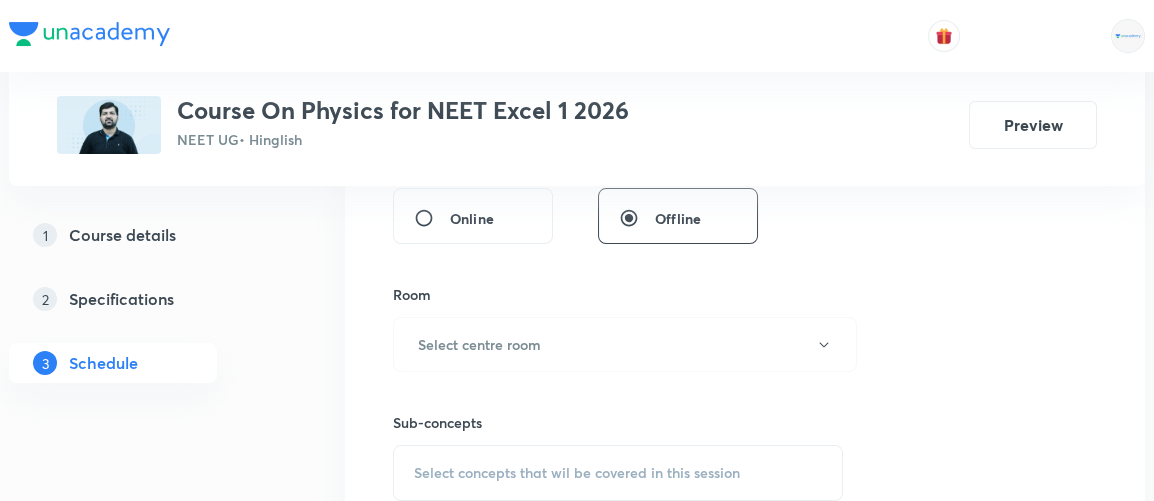 type on "90" 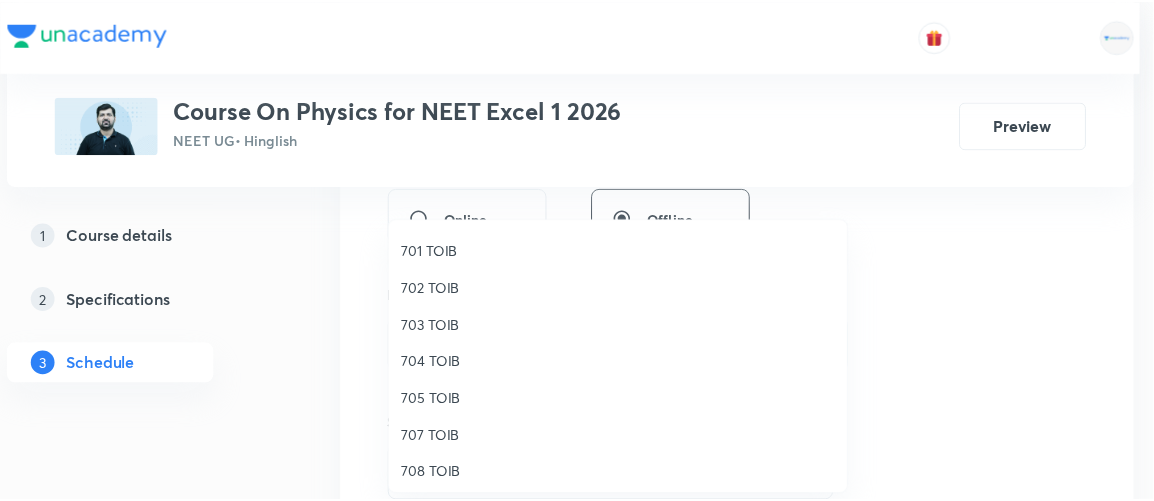 scroll, scrollTop: 184, scrollLeft: 0, axis: vertical 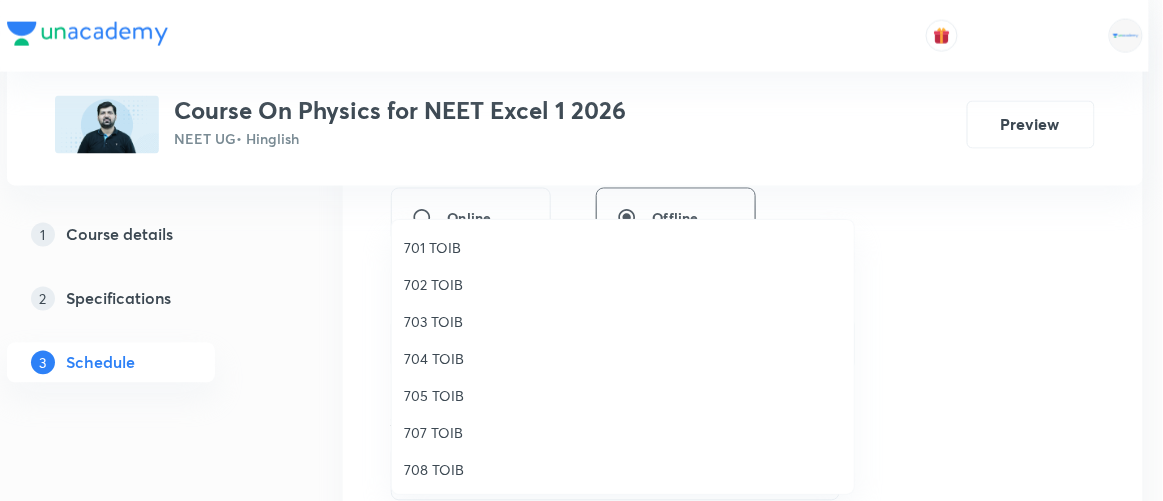 click on "705 TOIB" at bounding box center (623, 395) 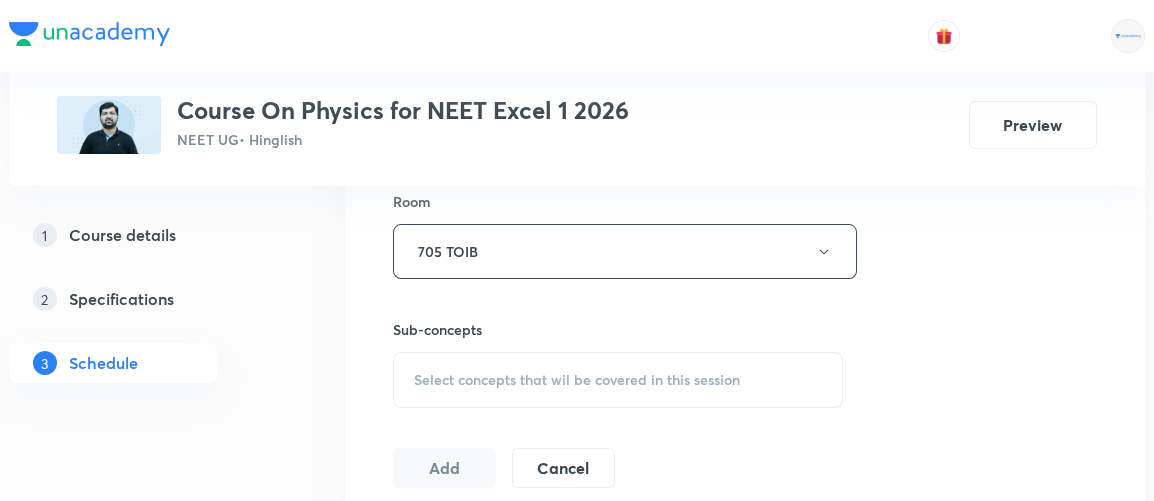 scroll, scrollTop: 893, scrollLeft: 0, axis: vertical 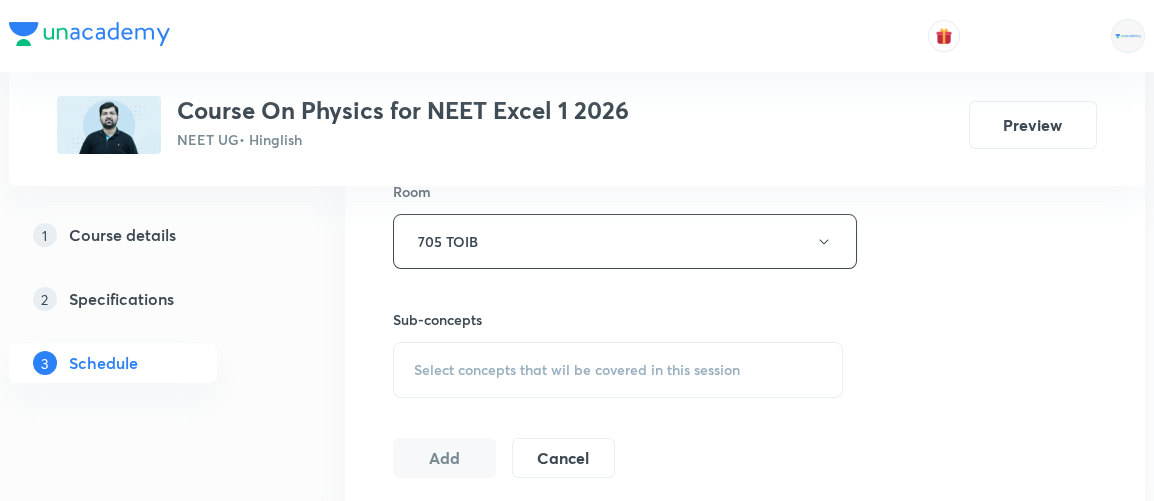 click on "Select concepts that wil be covered in this session" at bounding box center [577, 370] 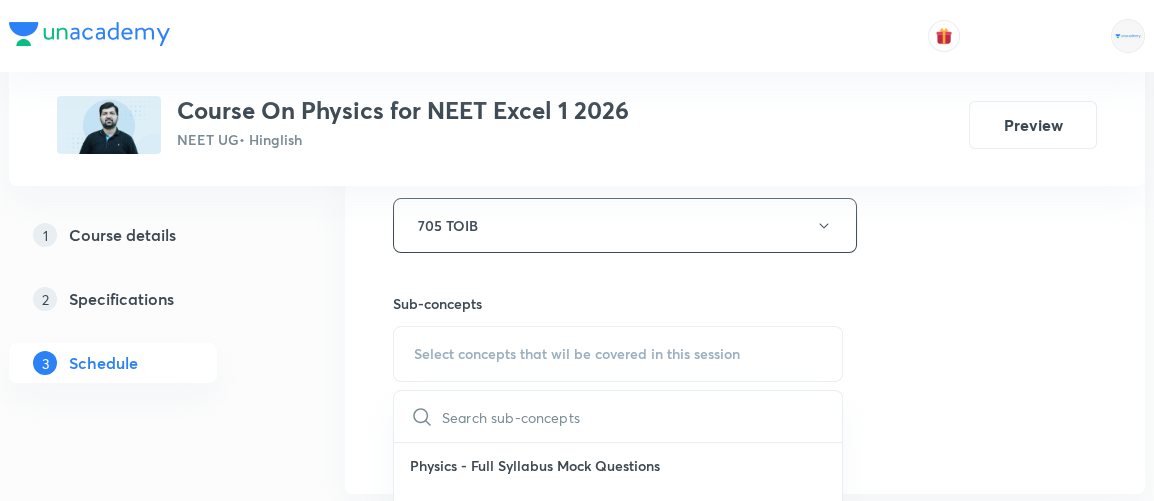 scroll, scrollTop: 910, scrollLeft: 0, axis: vertical 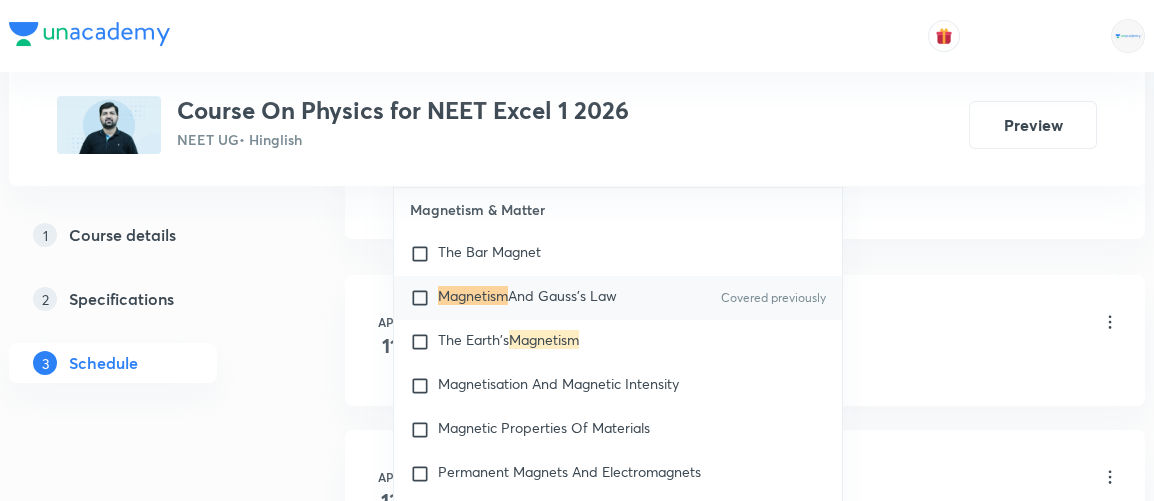 type on "magnetism" 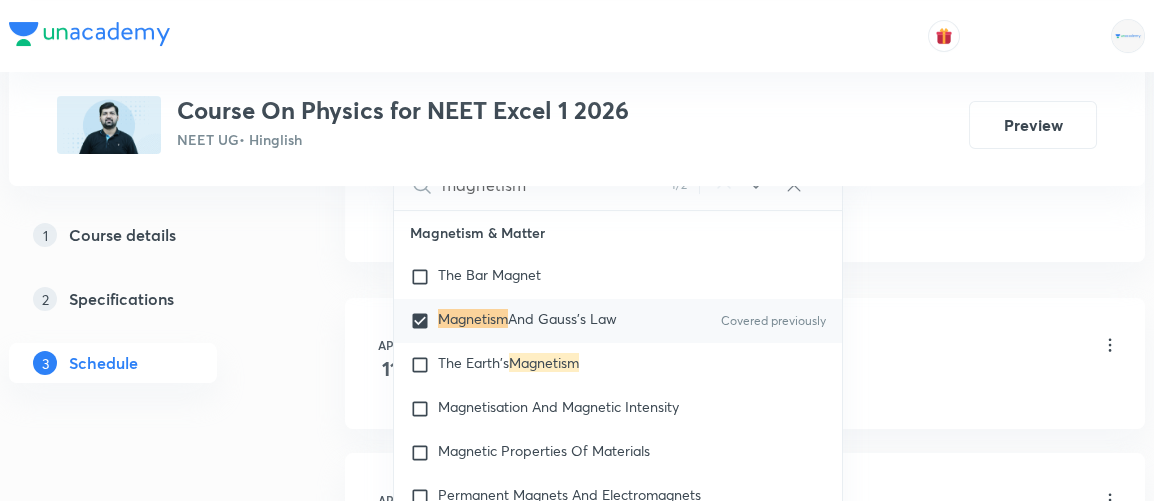 click on "[DATE] [MONTH] [TOPIC] 1/20 Lesson 1 • [TIME] • [DURATION]  • Room [ROOM_NUMBER] TOIB Physics - Full Syllabus Mock Questions" at bounding box center [745, 363] 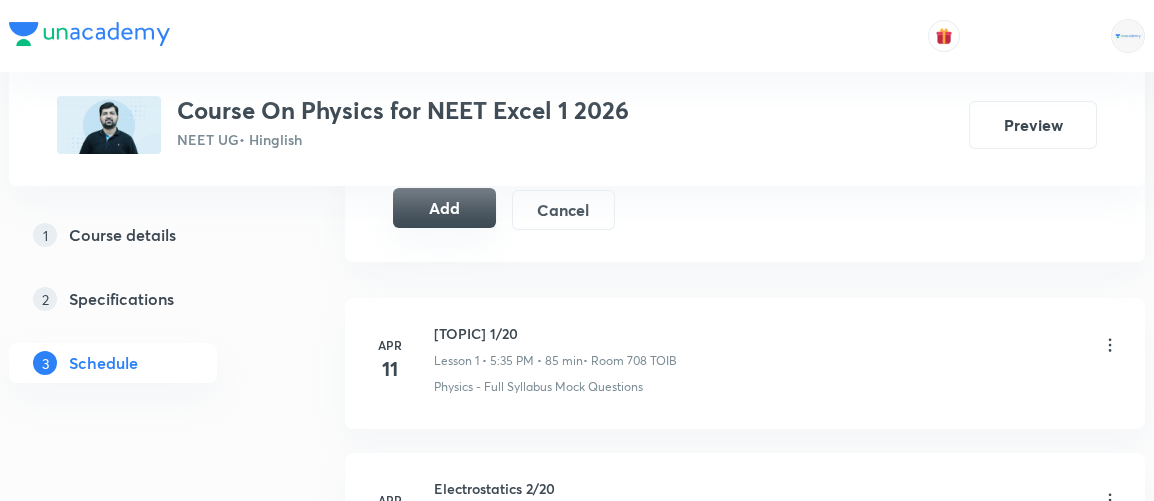 click on "Add" at bounding box center [444, 208] 